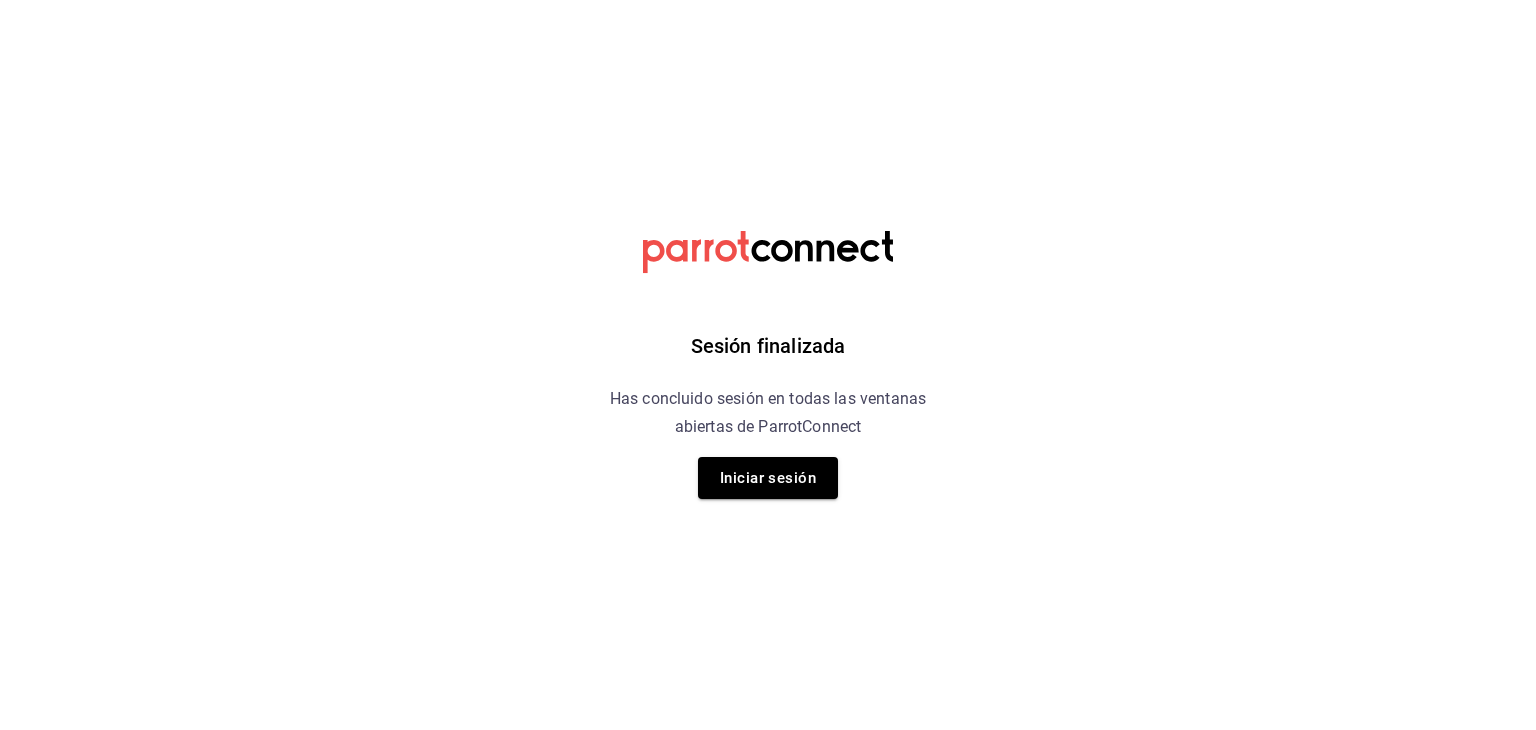 scroll, scrollTop: 0, scrollLeft: 0, axis: both 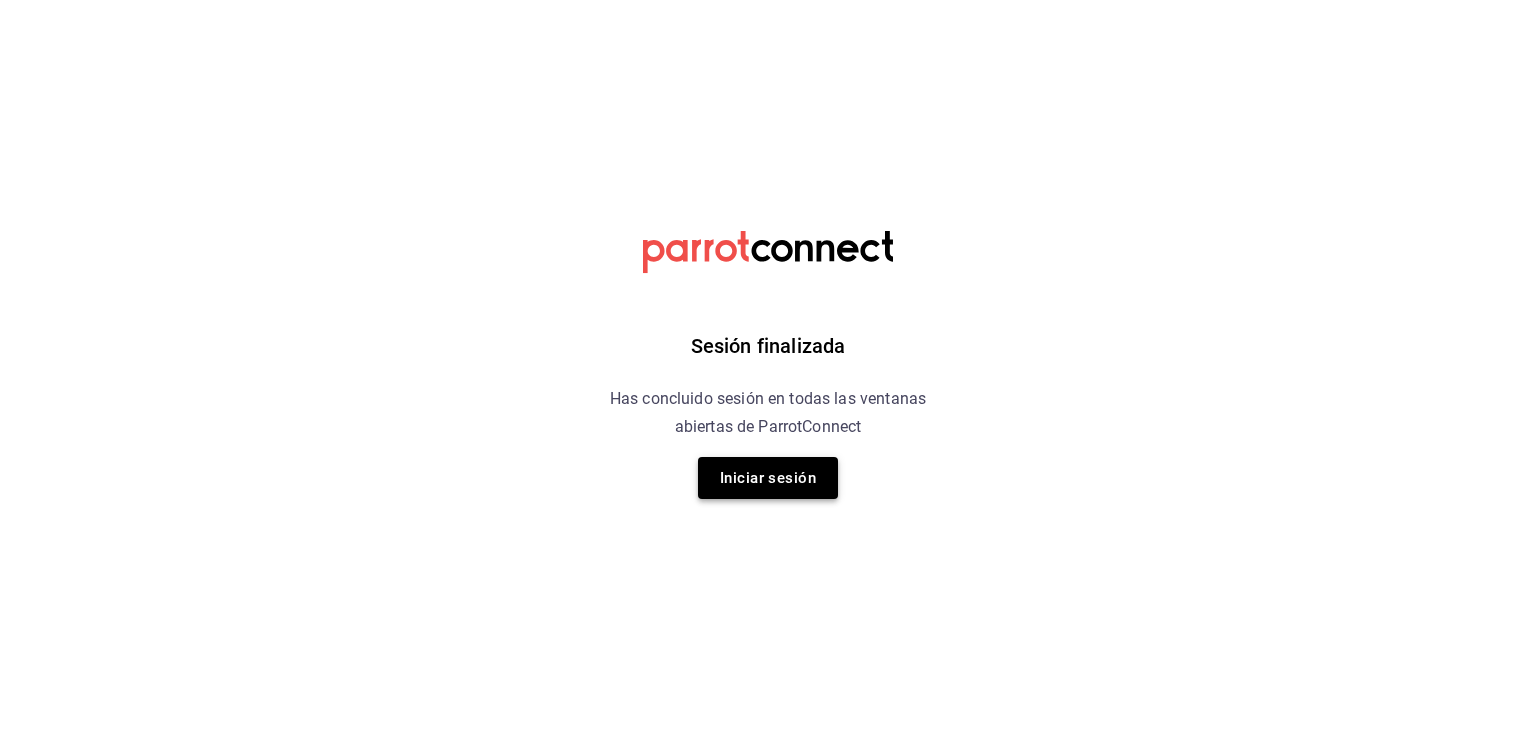 click on "Iniciar sesión" at bounding box center [768, 478] 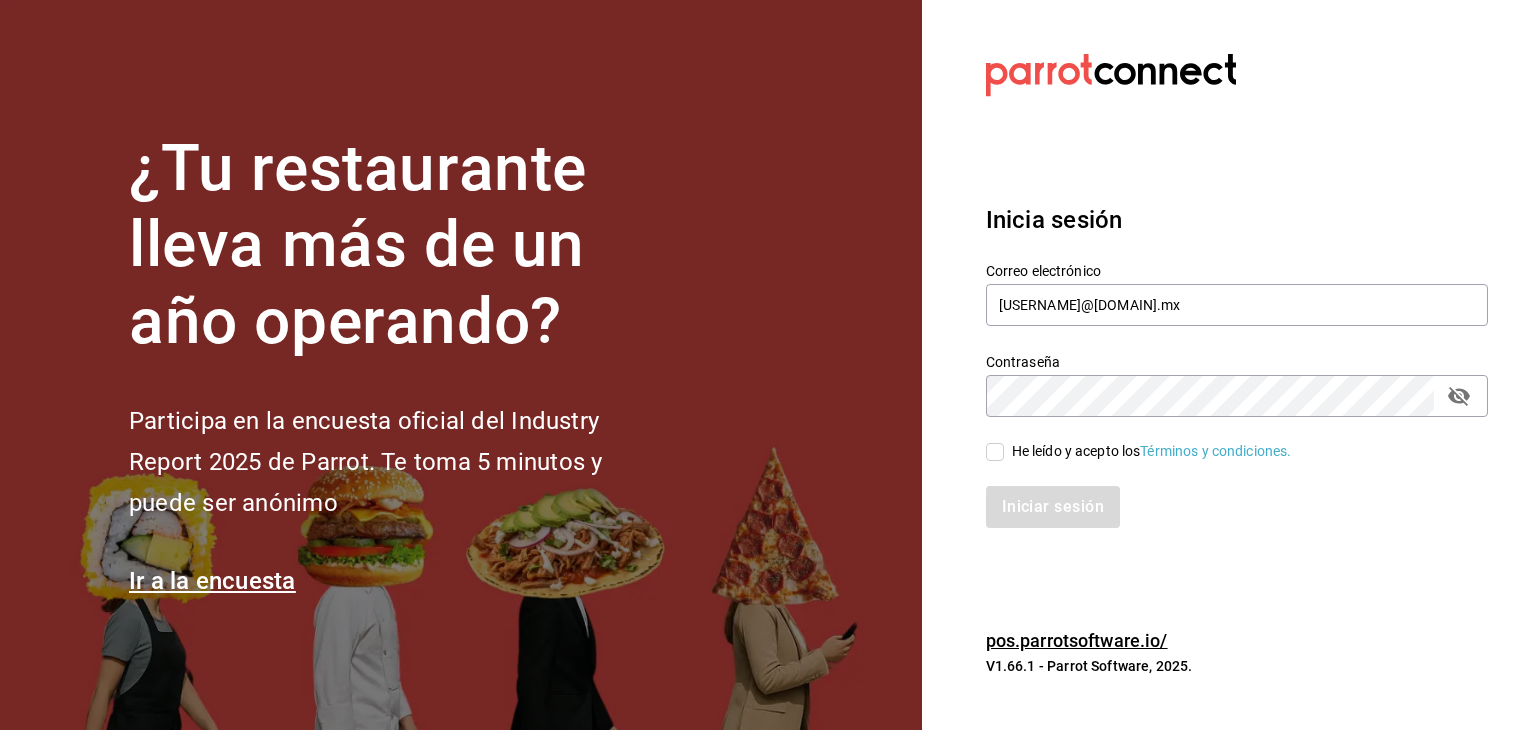 click on "He leído y acepto los  Términos y condiciones." at bounding box center [995, 452] 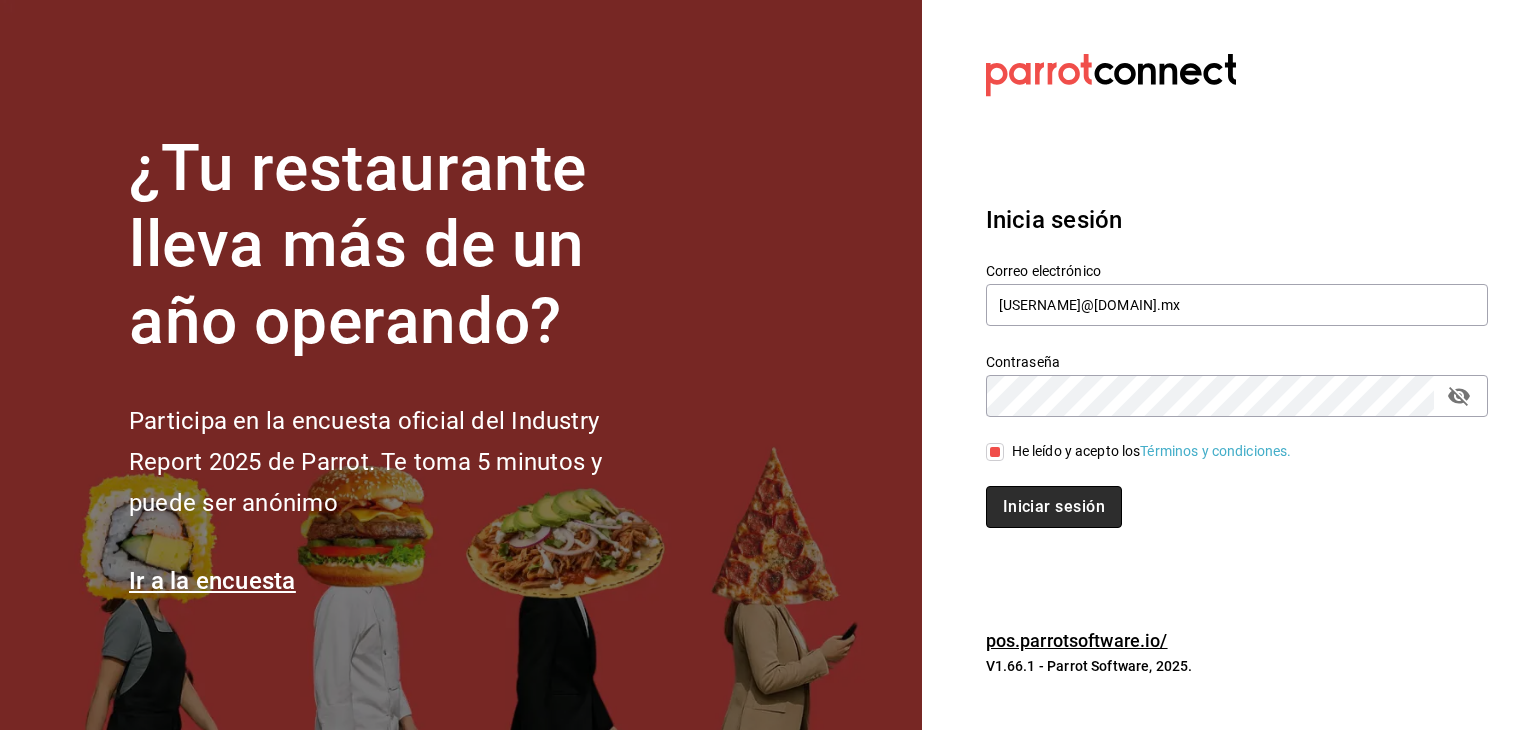 click on "Iniciar sesión" at bounding box center (1054, 507) 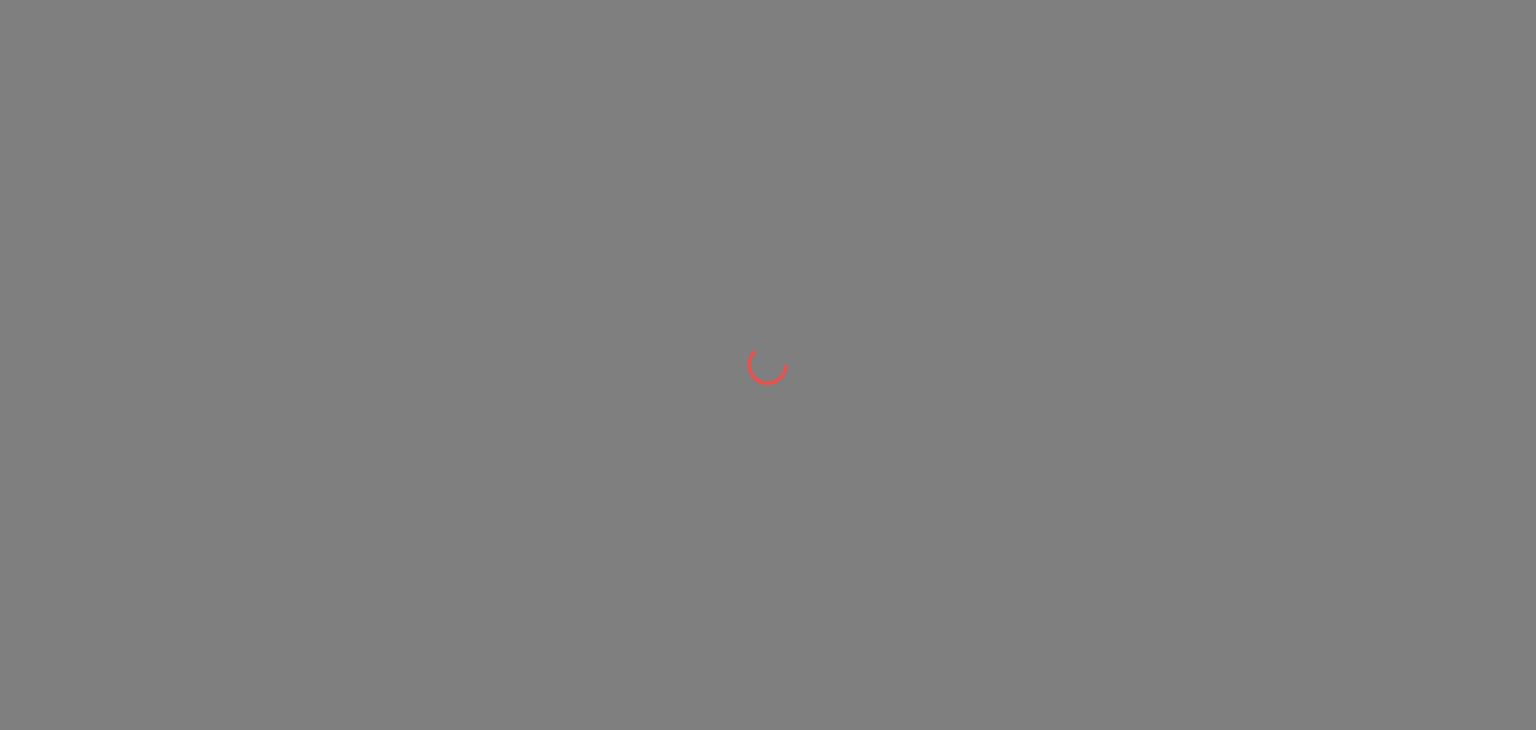 scroll, scrollTop: 0, scrollLeft: 0, axis: both 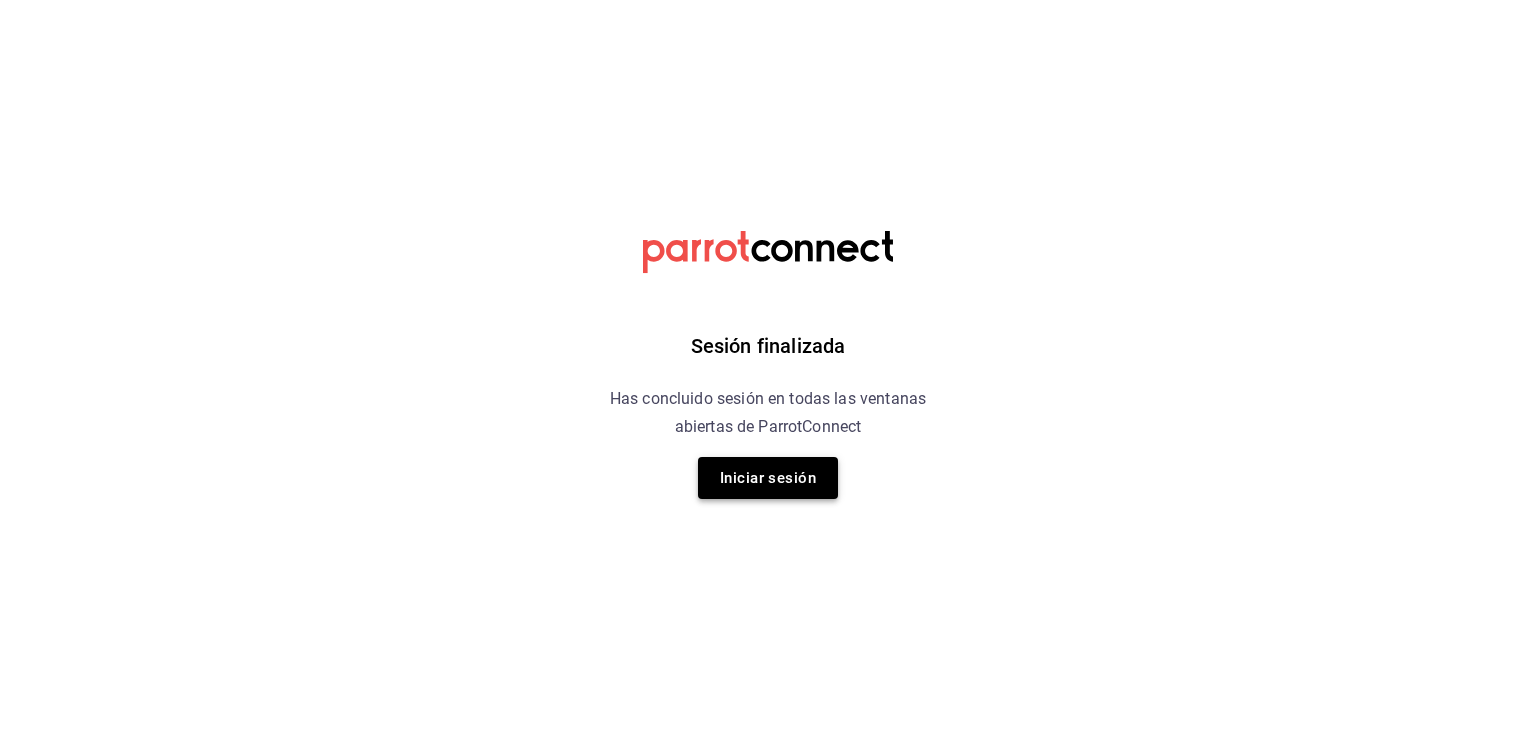 click on "Iniciar sesión" at bounding box center [768, 478] 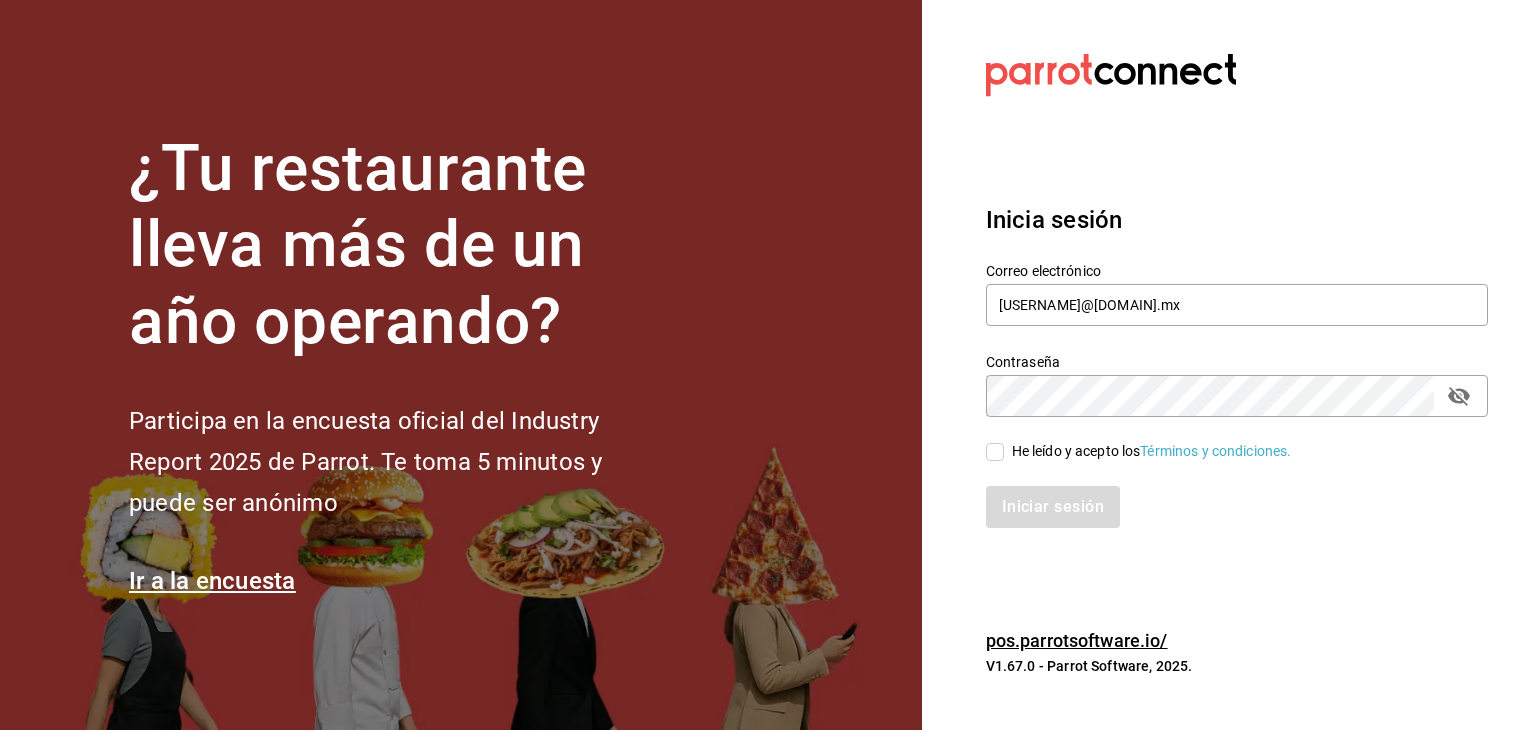 click on "He leído y acepto los  Términos y condiciones." at bounding box center [995, 452] 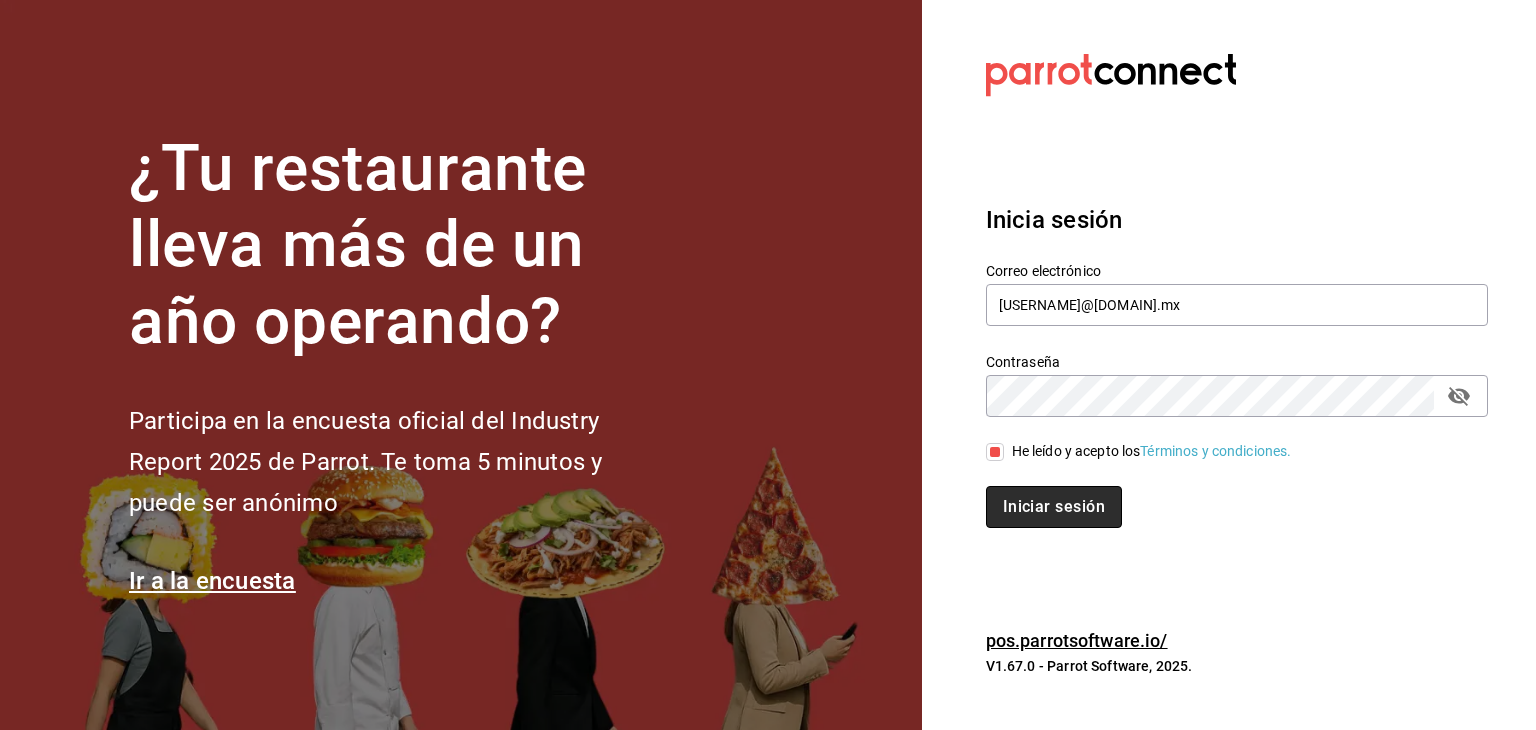click on "Iniciar sesión" at bounding box center (1054, 507) 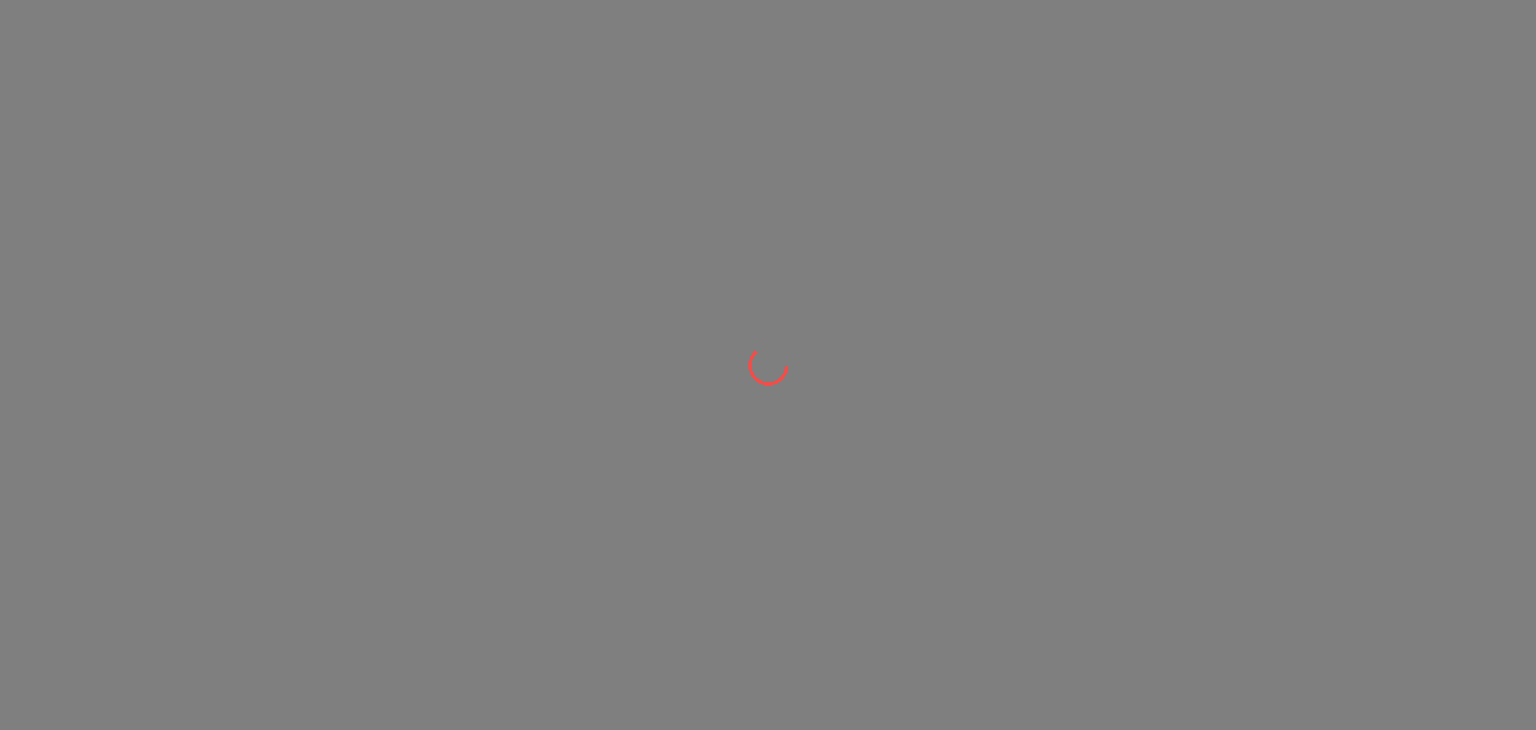 scroll, scrollTop: 0, scrollLeft: 0, axis: both 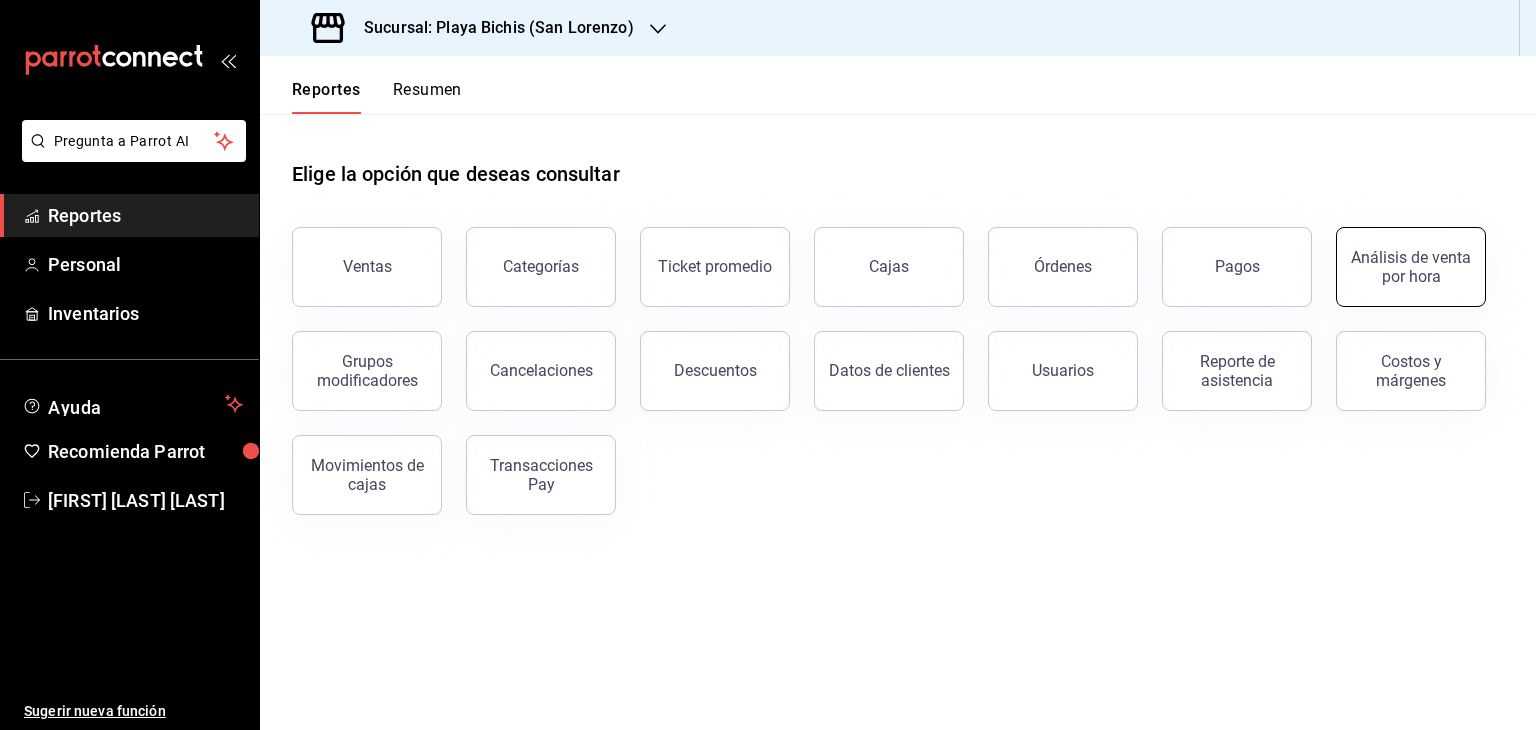 click on "Análisis de venta por hora" at bounding box center (1411, 267) 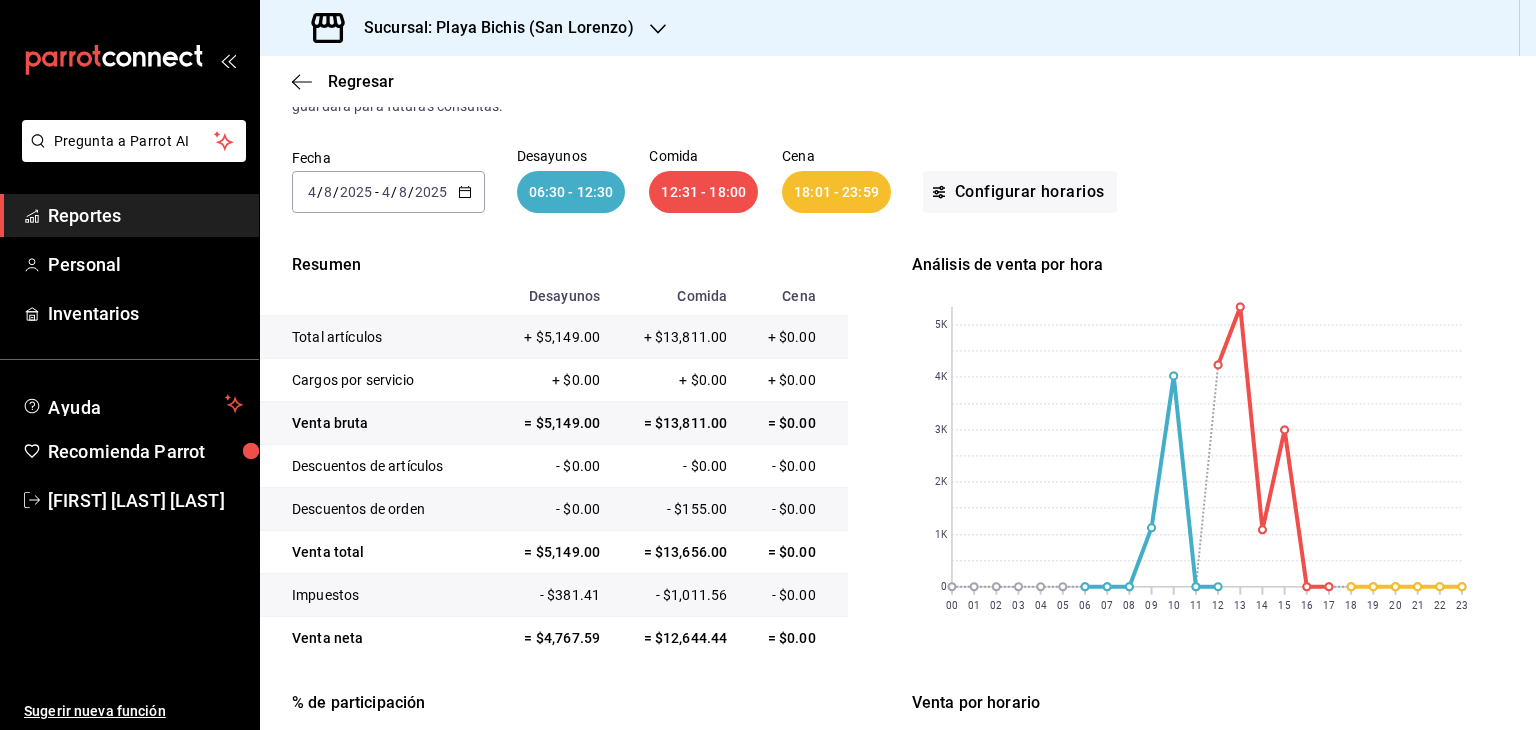 scroll, scrollTop: 103, scrollLeft: 0, axis: vertical 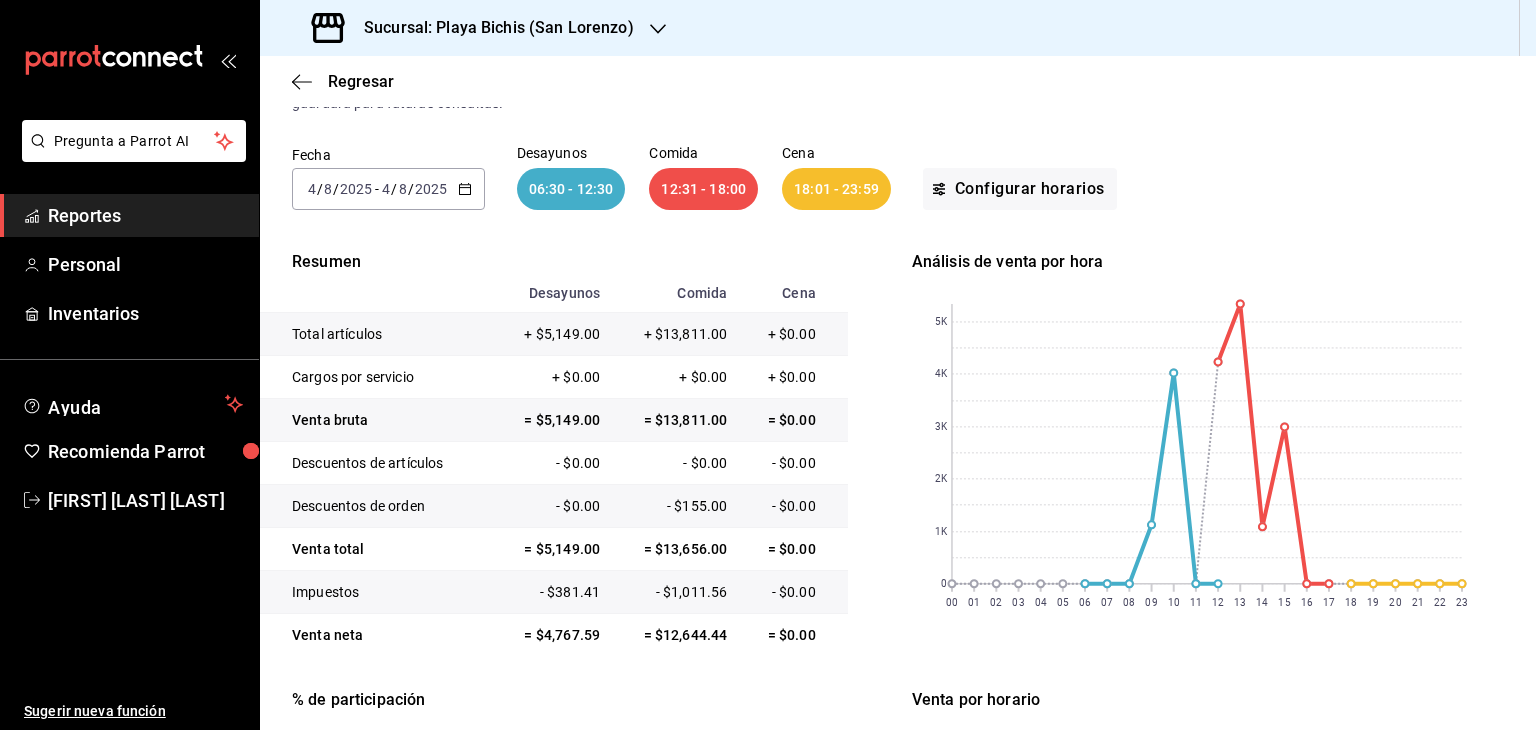 click on "2025-08-04 4 / 8 / 2025 - 2025-08-04 4 / 8 / 2025" at bounding box center (388, 189) 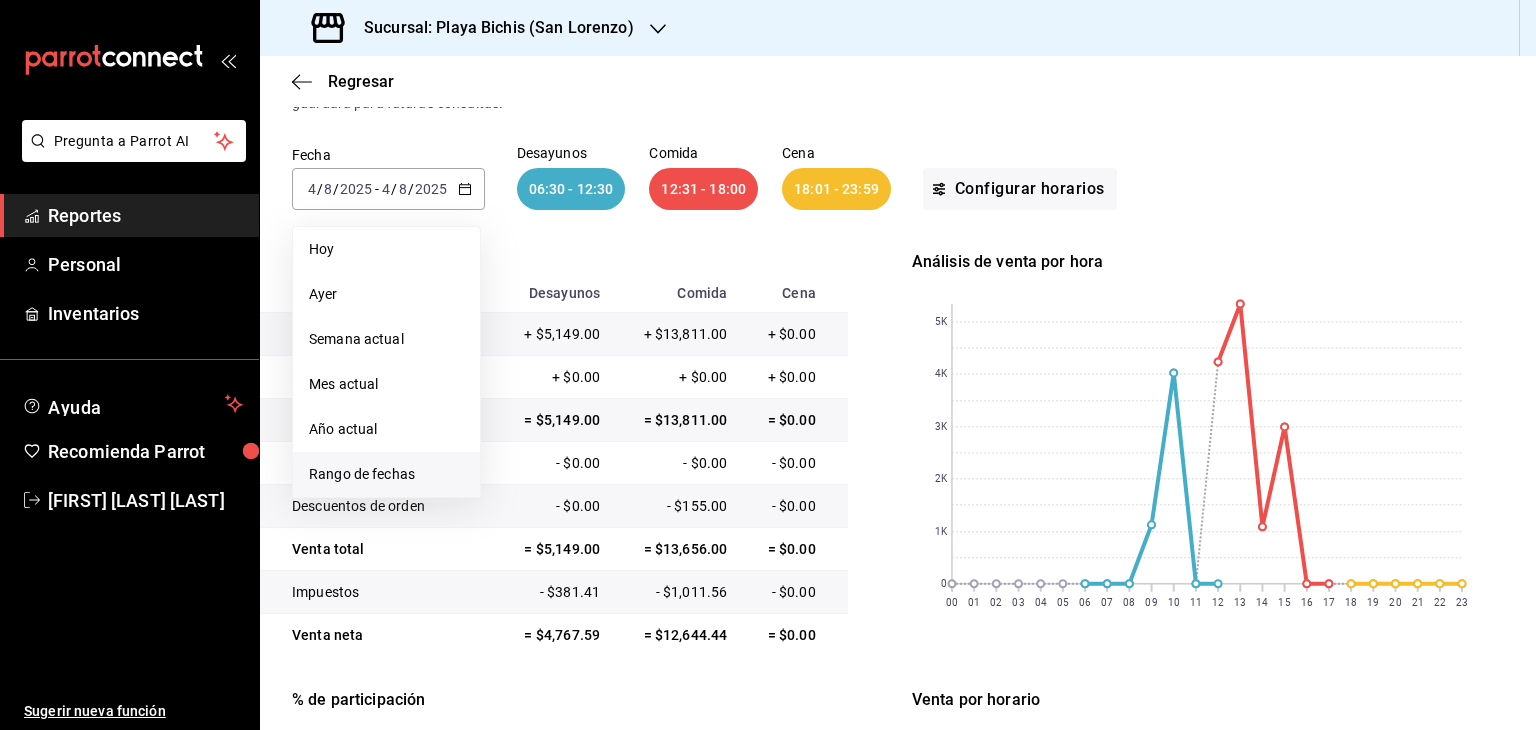 click on "Rango de fechas" at bounding box center (386, 474) 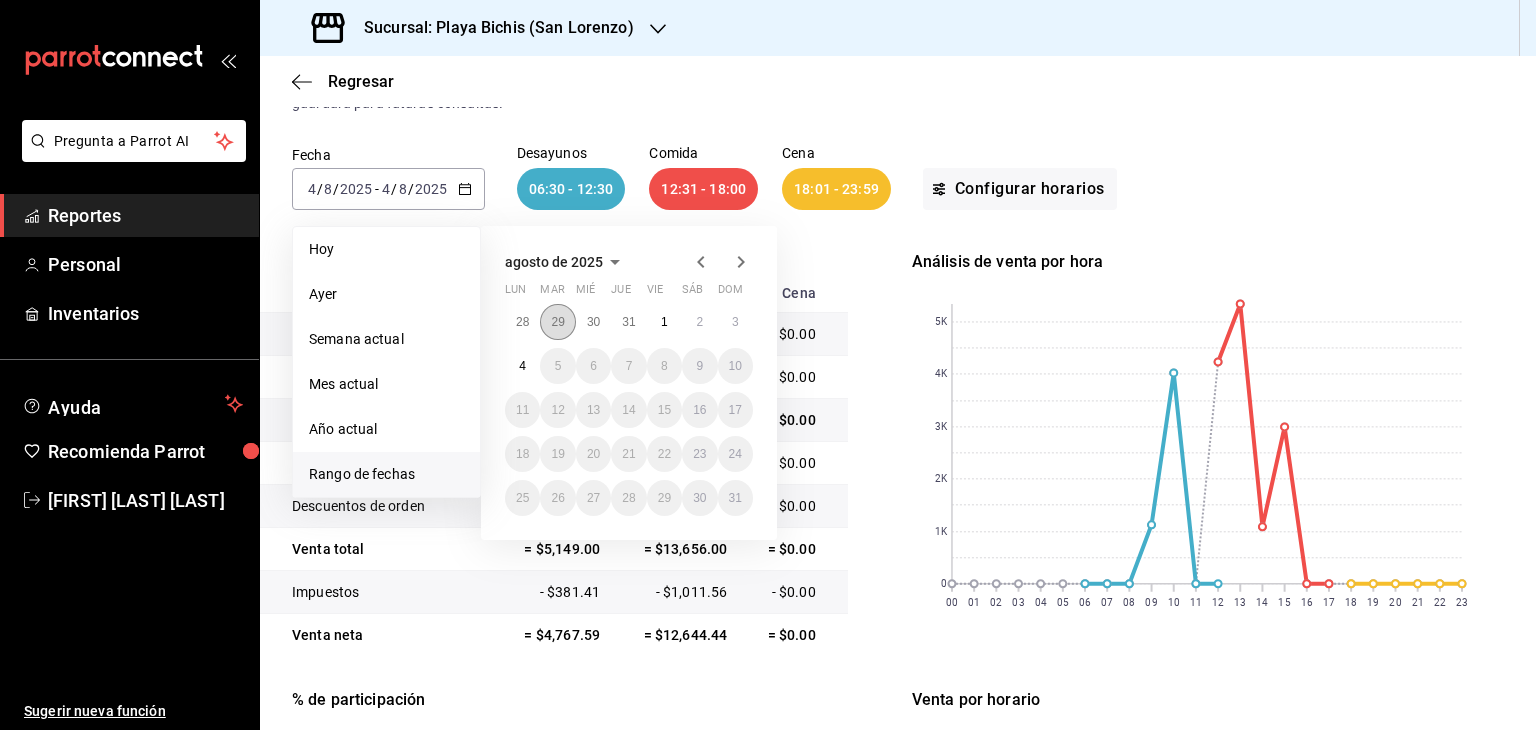 click on "29" at bounding box center (557, 322) 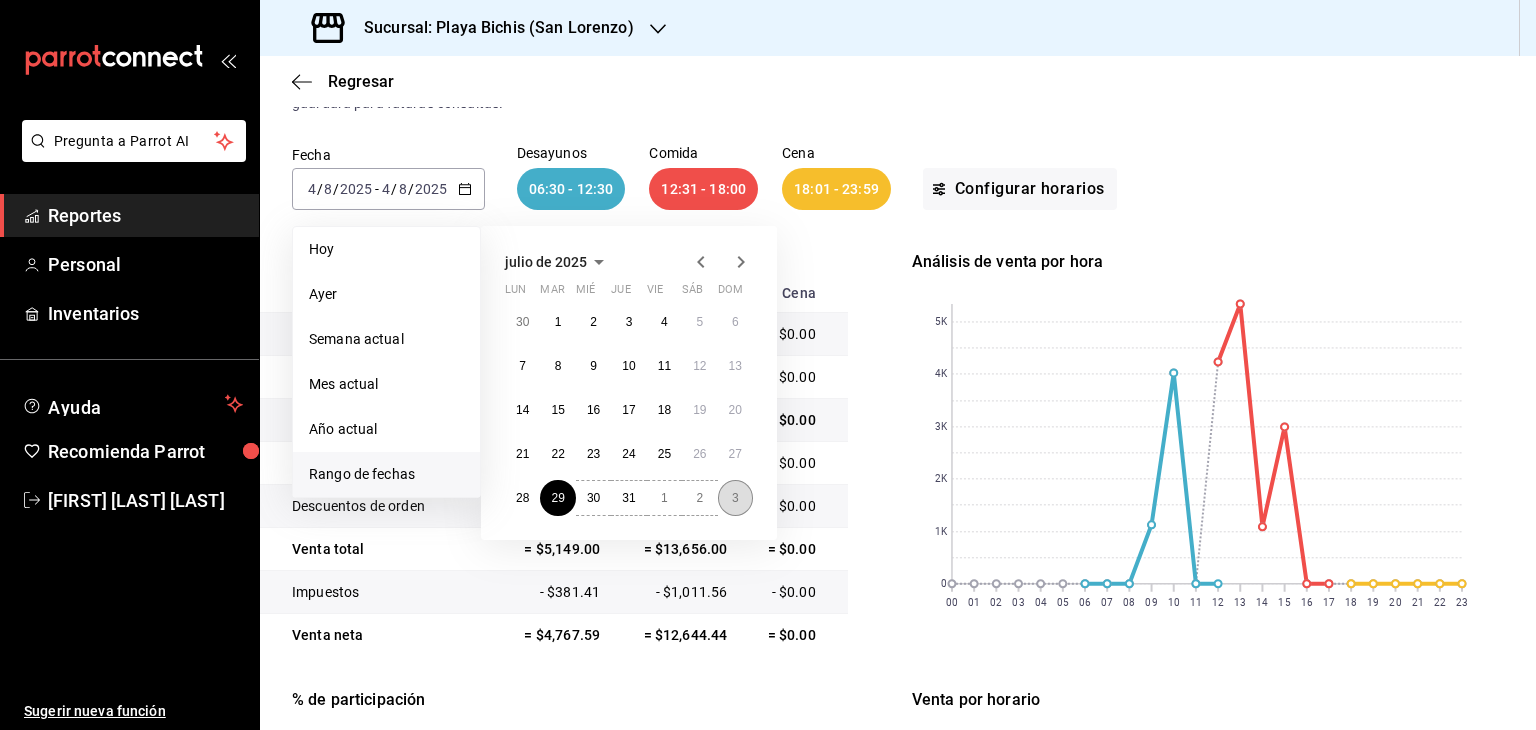 click on "3" at bounding box center (735, 498) 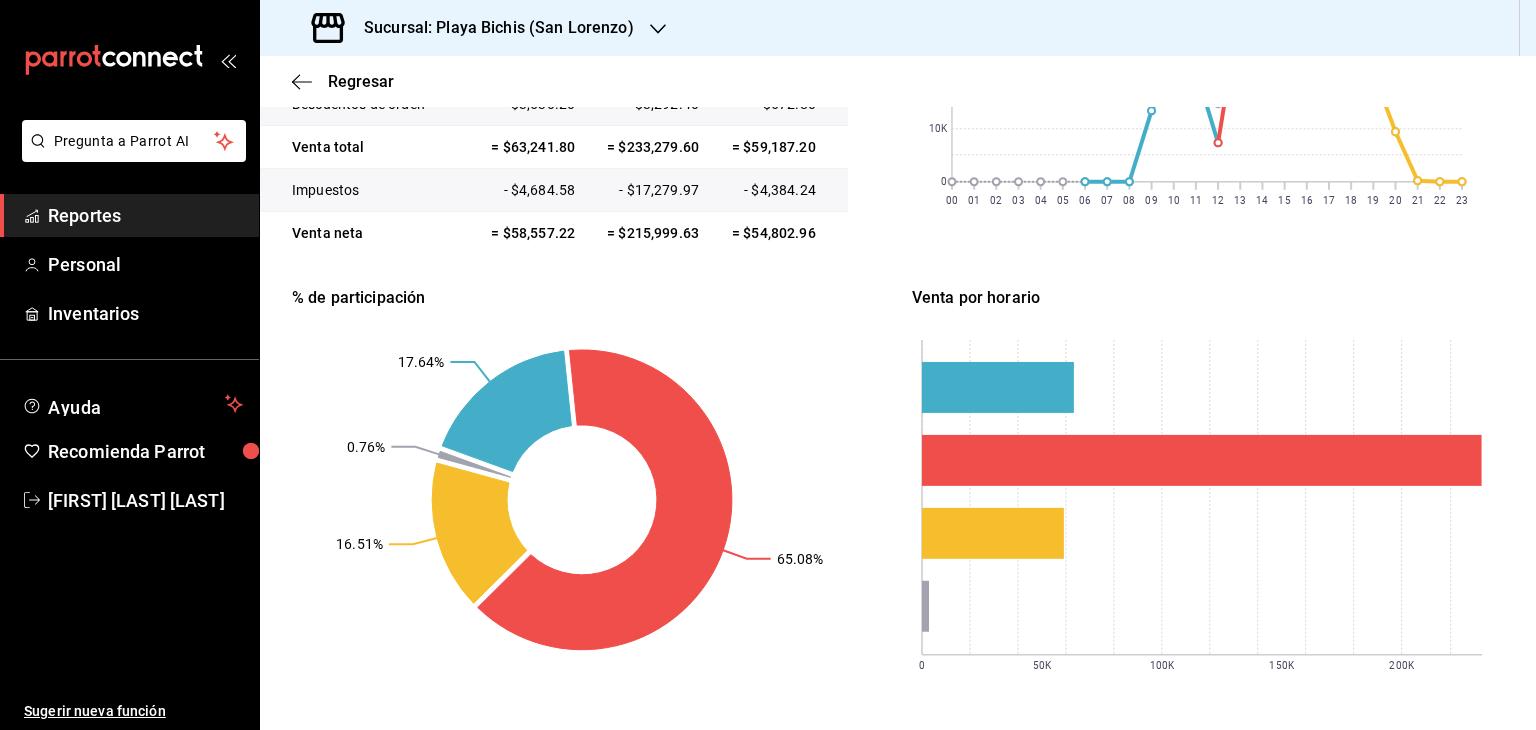 scroll, scrollTop: 528, scrollLeft: 0, axis: vertical 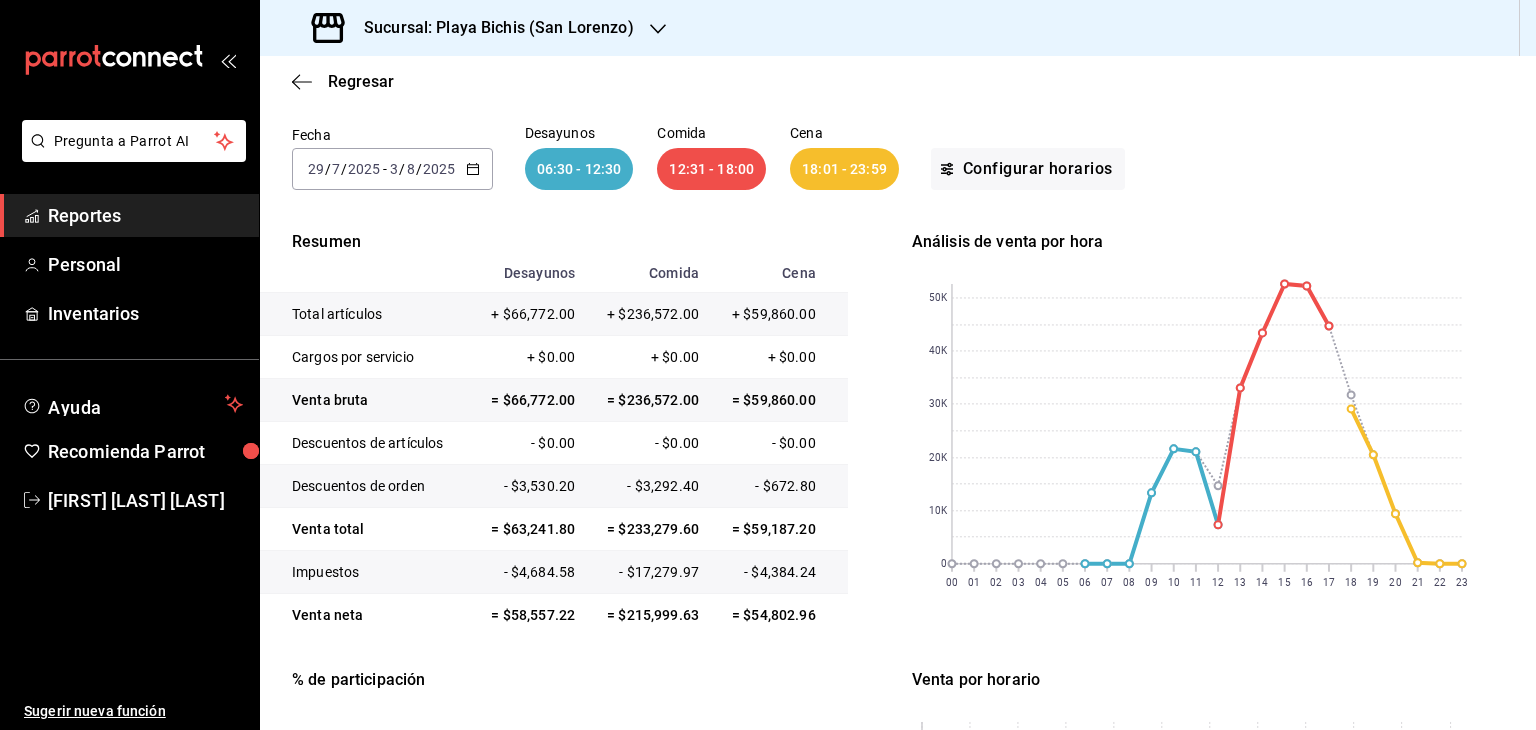 click on "Resumen Desayunos Comida Cena Total artículos + $66,772.00 + $236,572.00 + $59,860.00 Cargos por servicio + $0.00 + $0.00 + $0.00 Venta bruta = $66,772.00 = $236,572.00 = $59,860.00 Descuentos de artículos - $0.00 - $0.00 - $0.00 Descuentos de orden - $3,530.20 - $3,292.40 - $672.80 Venta total = $63,241.80 = $233,279.60 = $59,187.20 Impuestos - $4,684.58 - $17,279.97 - $4,384.24 Venta neta = $58,557.22 = $215,999.63 = $54,802.96 Análisis de venta por hora 00 01 02 03 04 05 06 07 08 09 10 11 12 13 14 15 16 17 18 19 20 21 22 23 0 10K 20K 30K 40K 50K % de participación 17.64% 65.08% 16.51% 0.76% Venta por horario 0 50K 100K 150K 200K" at bounding box center (898, 651) 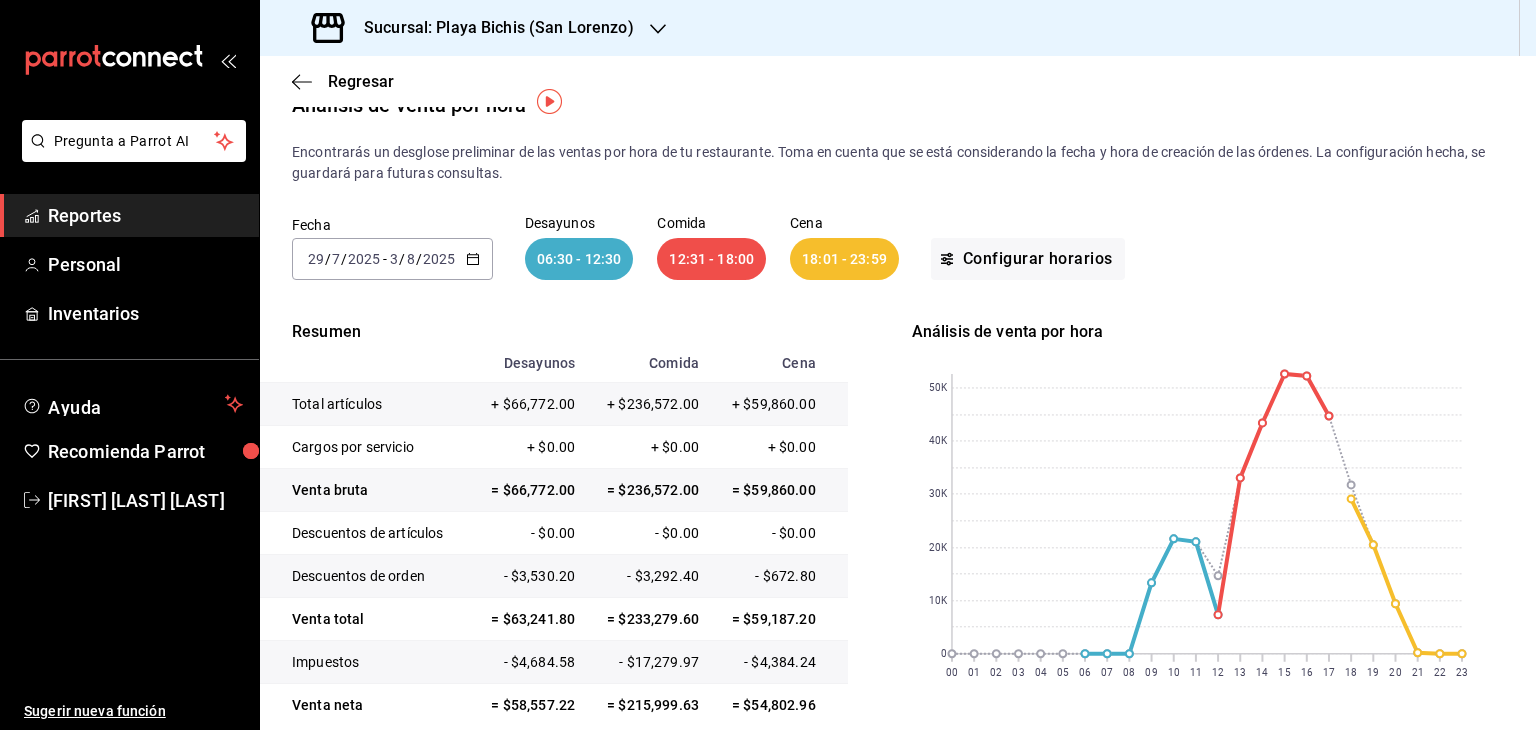 scroll, scrollTop: 0, scrollLeft: 0, axis: both 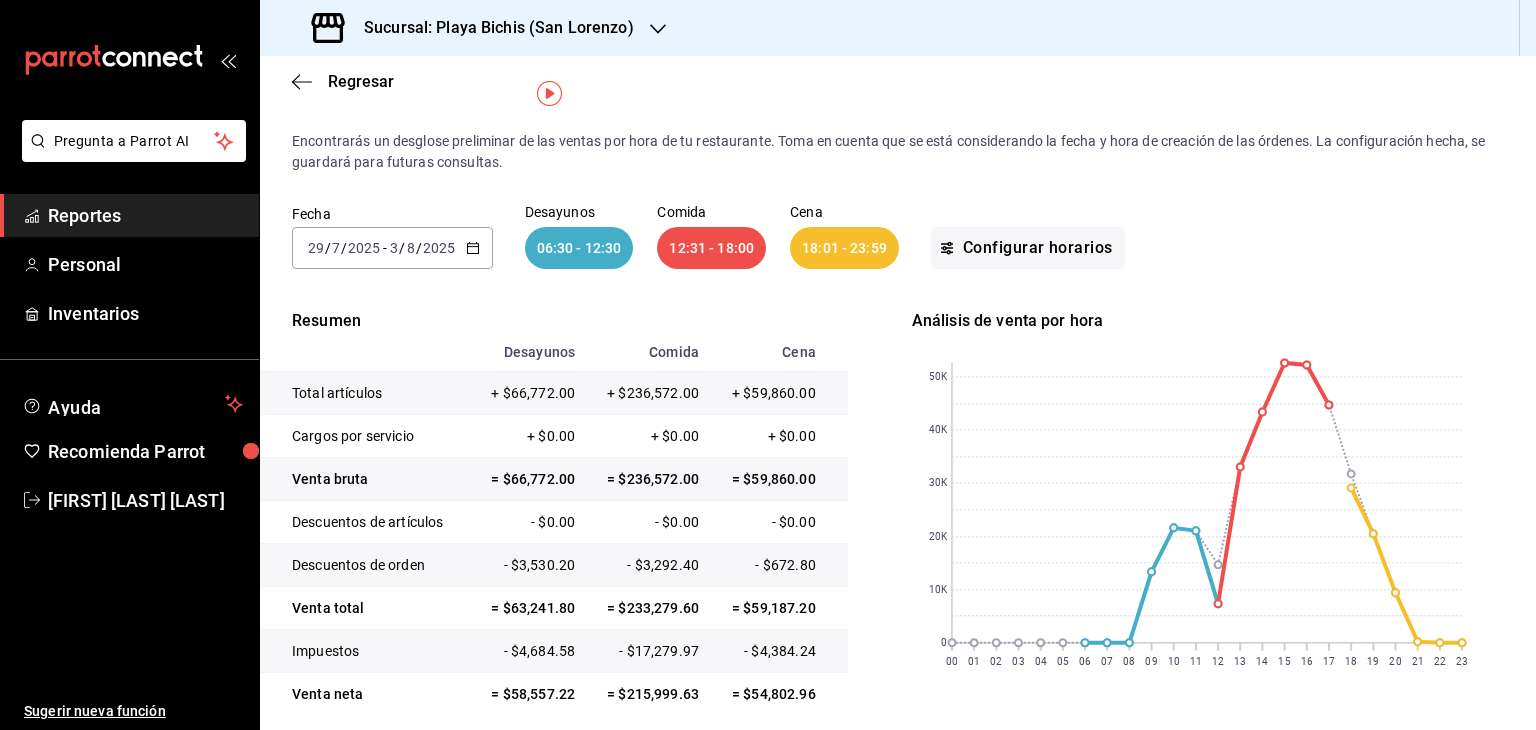 click on "Reportes" at bounding box center (145, 215) 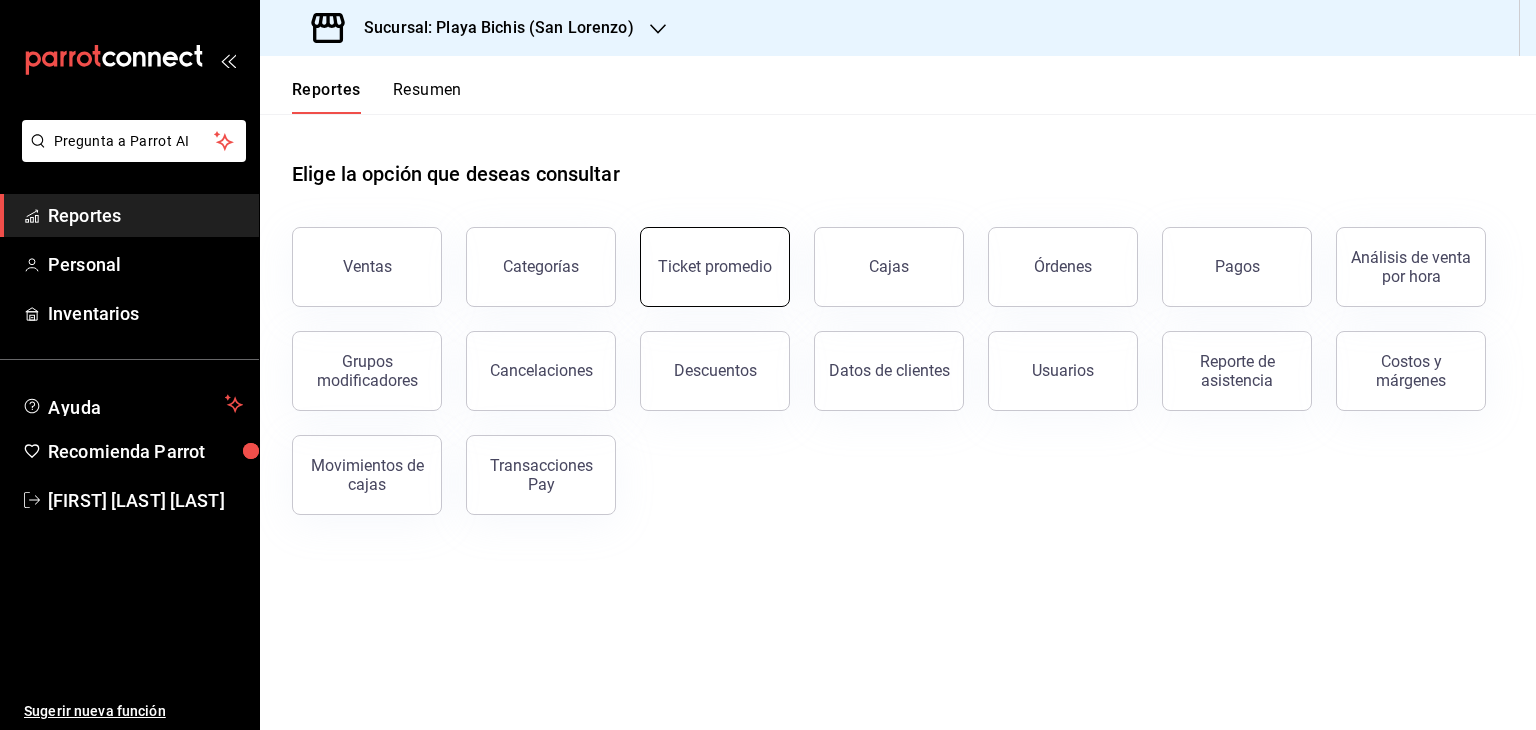 click on "Ticket promedio" at bounding box center [715, 267] 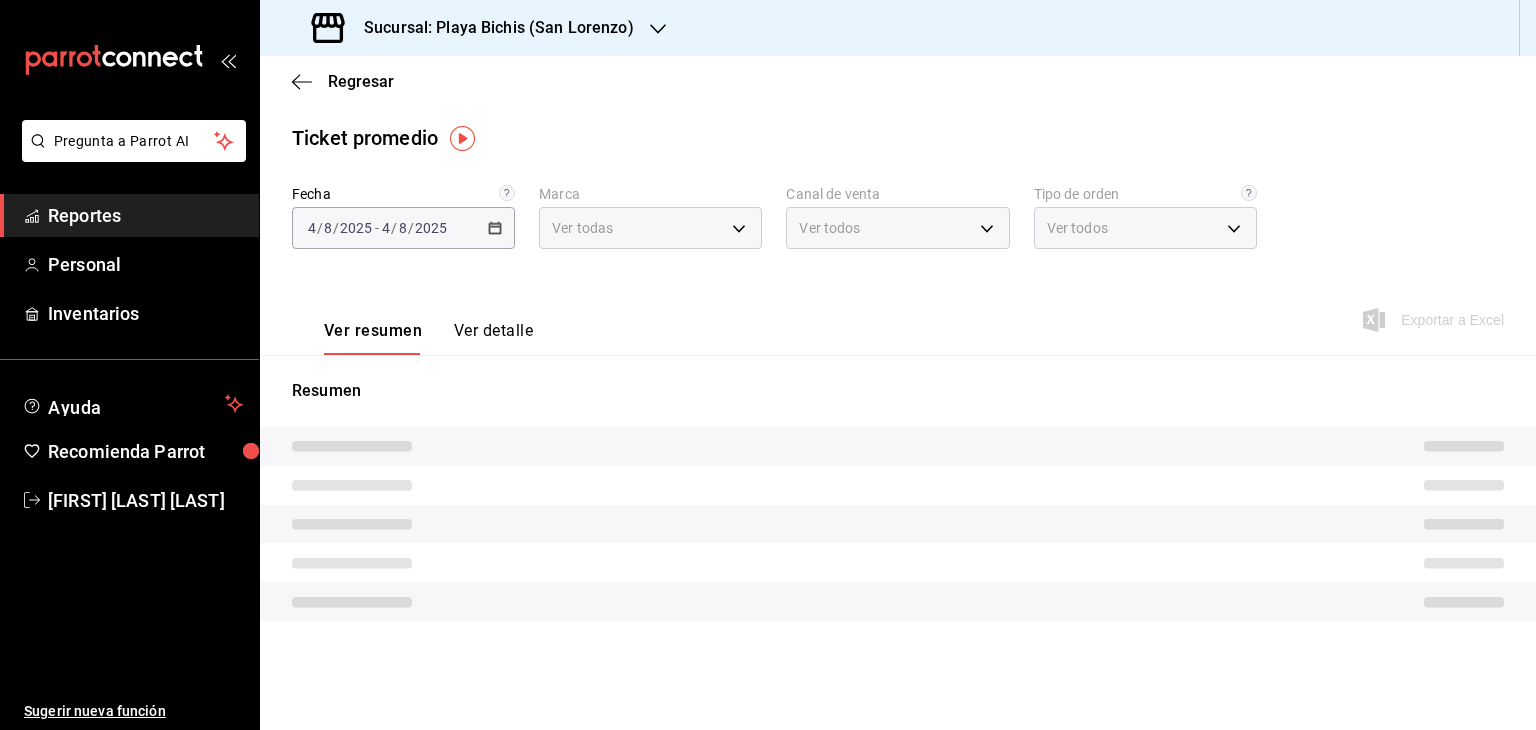 type on "c2db145c-7f15-421d-baa5-27fbbe9efb3f" 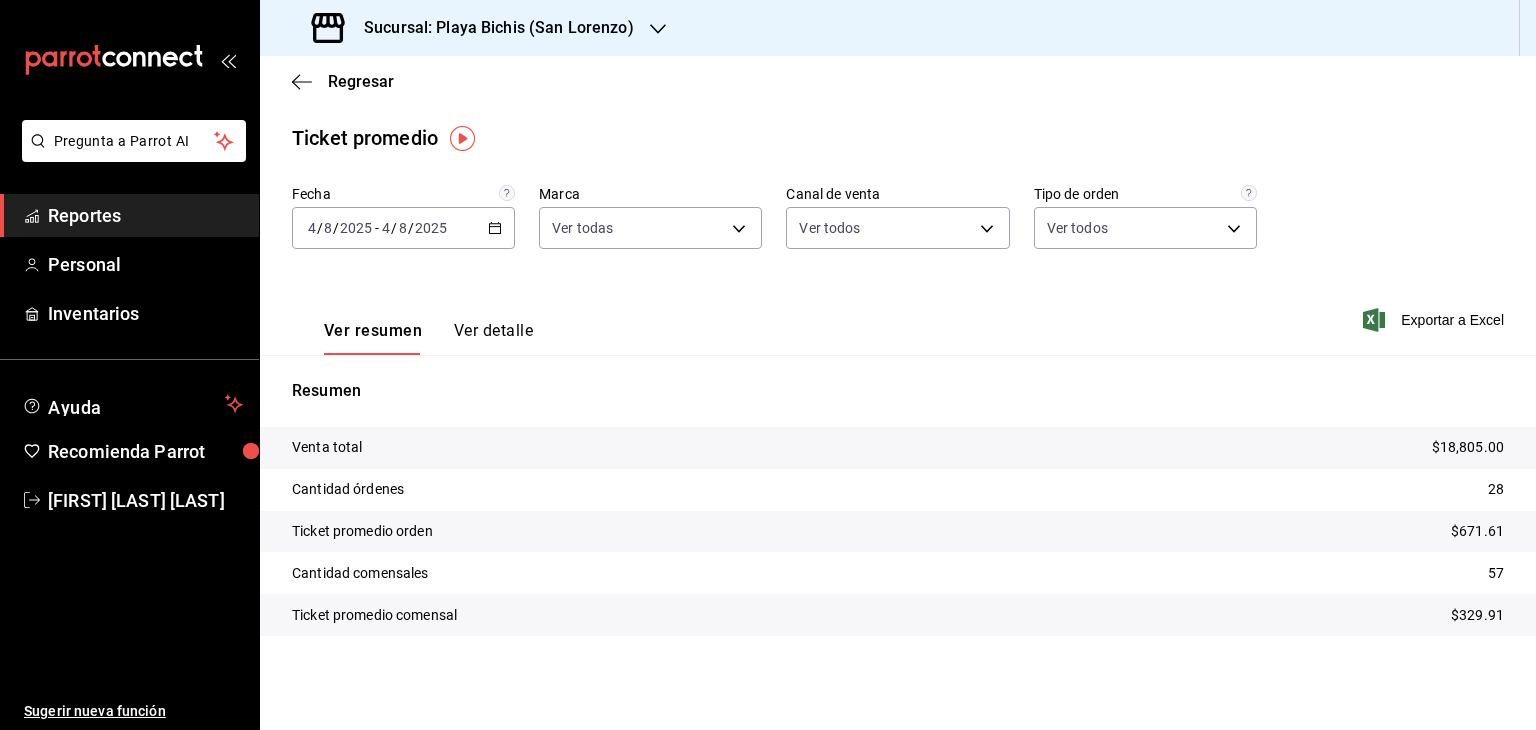 click 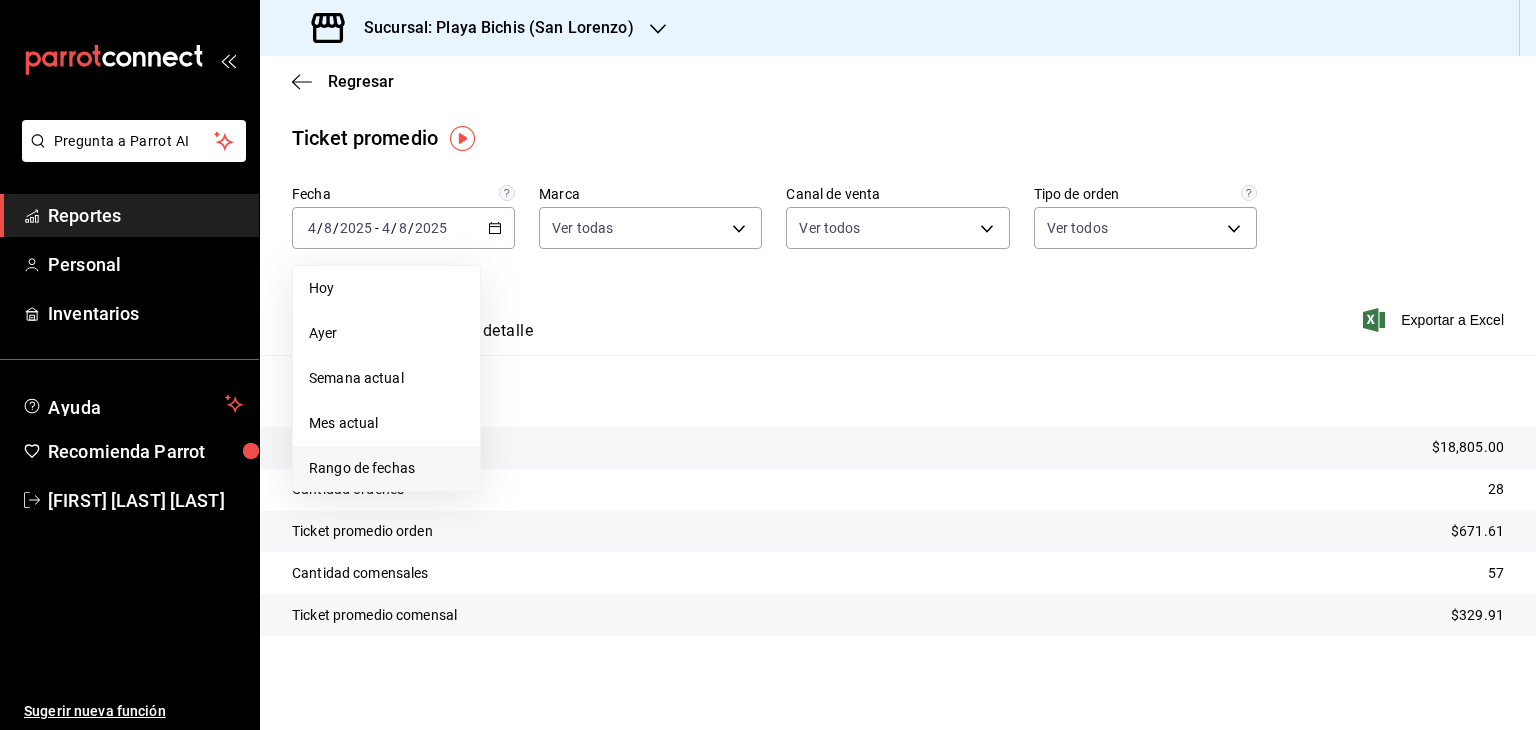click on "Rango de fechas" at bounding box center [386, 468] 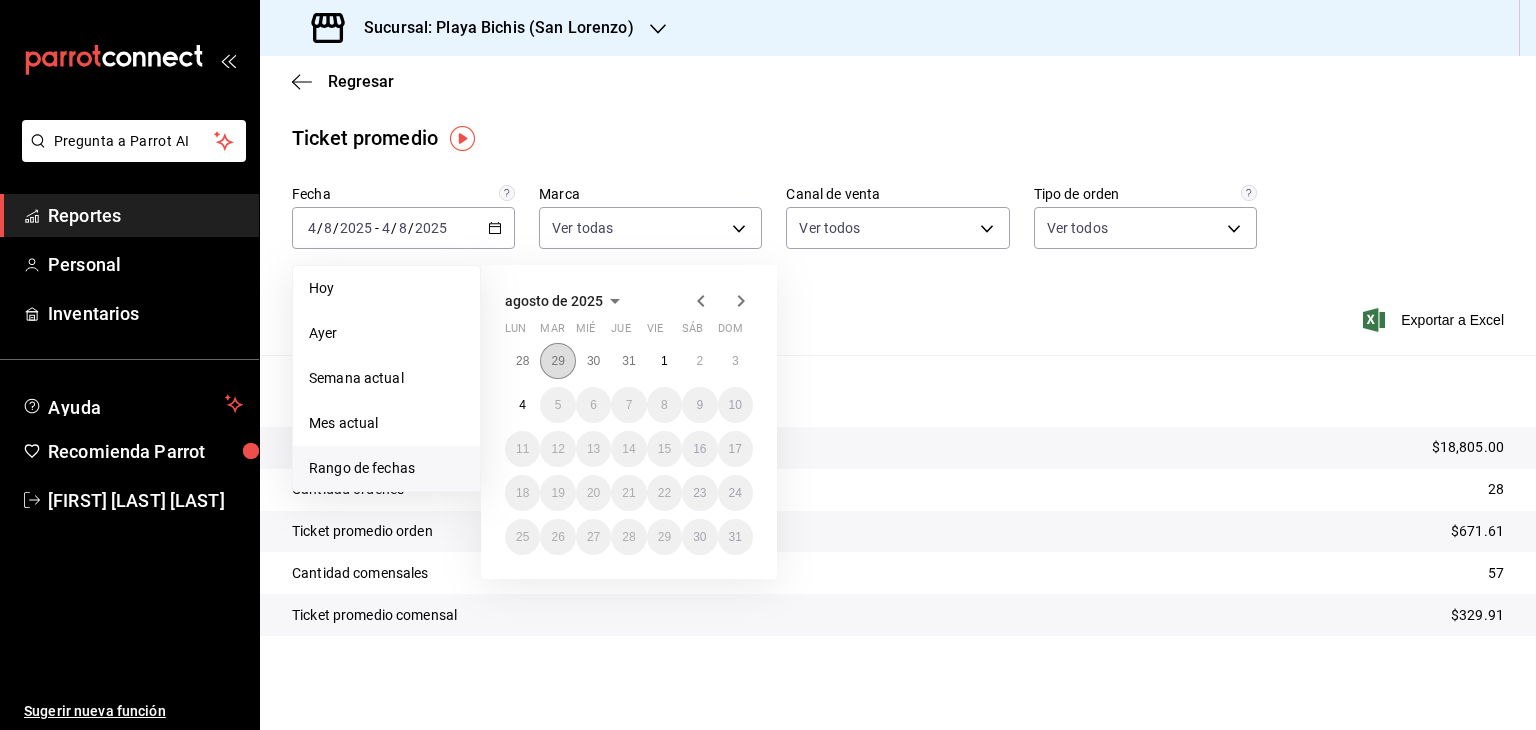 click on "29" at bounding box center (557, 361) 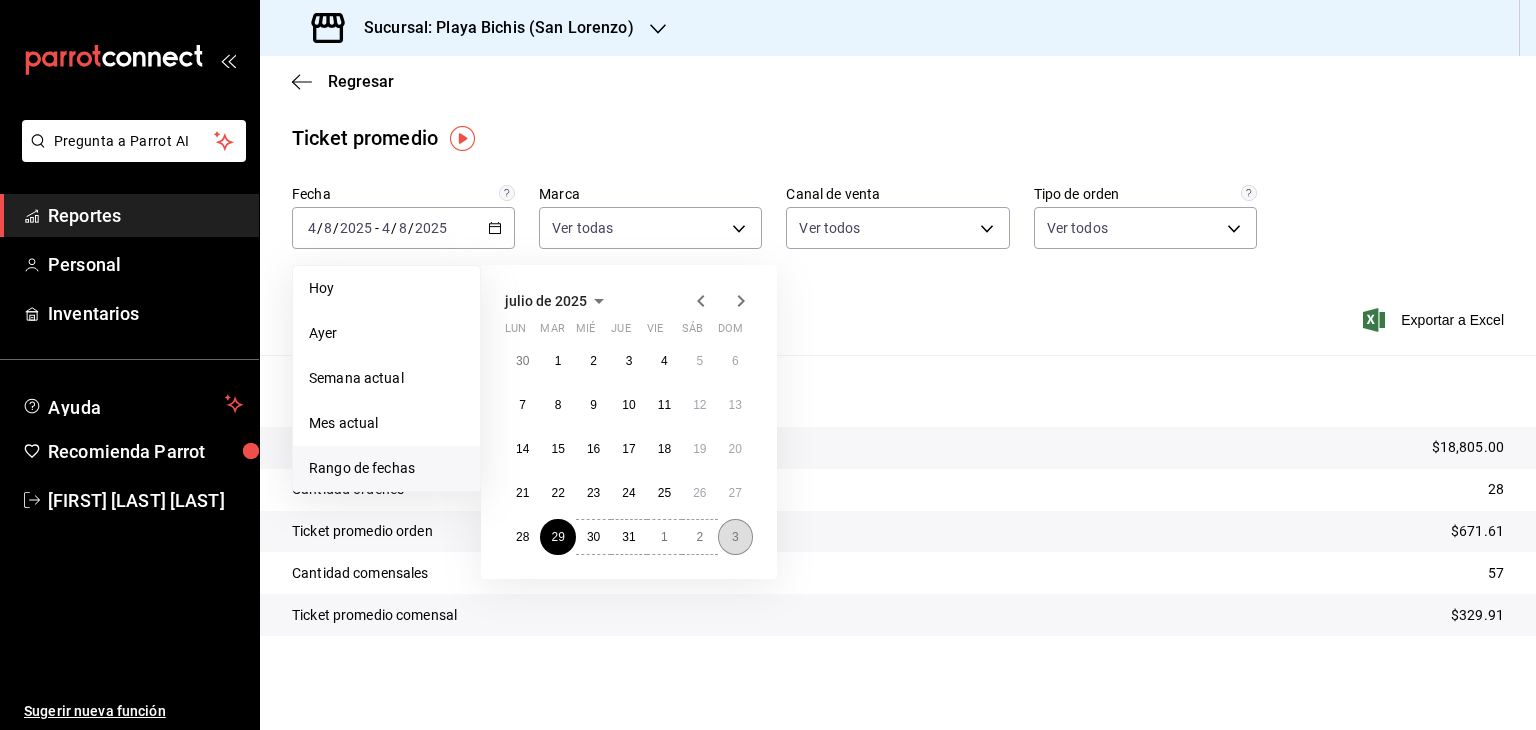 click on "3" at bounding box center (735, 537) 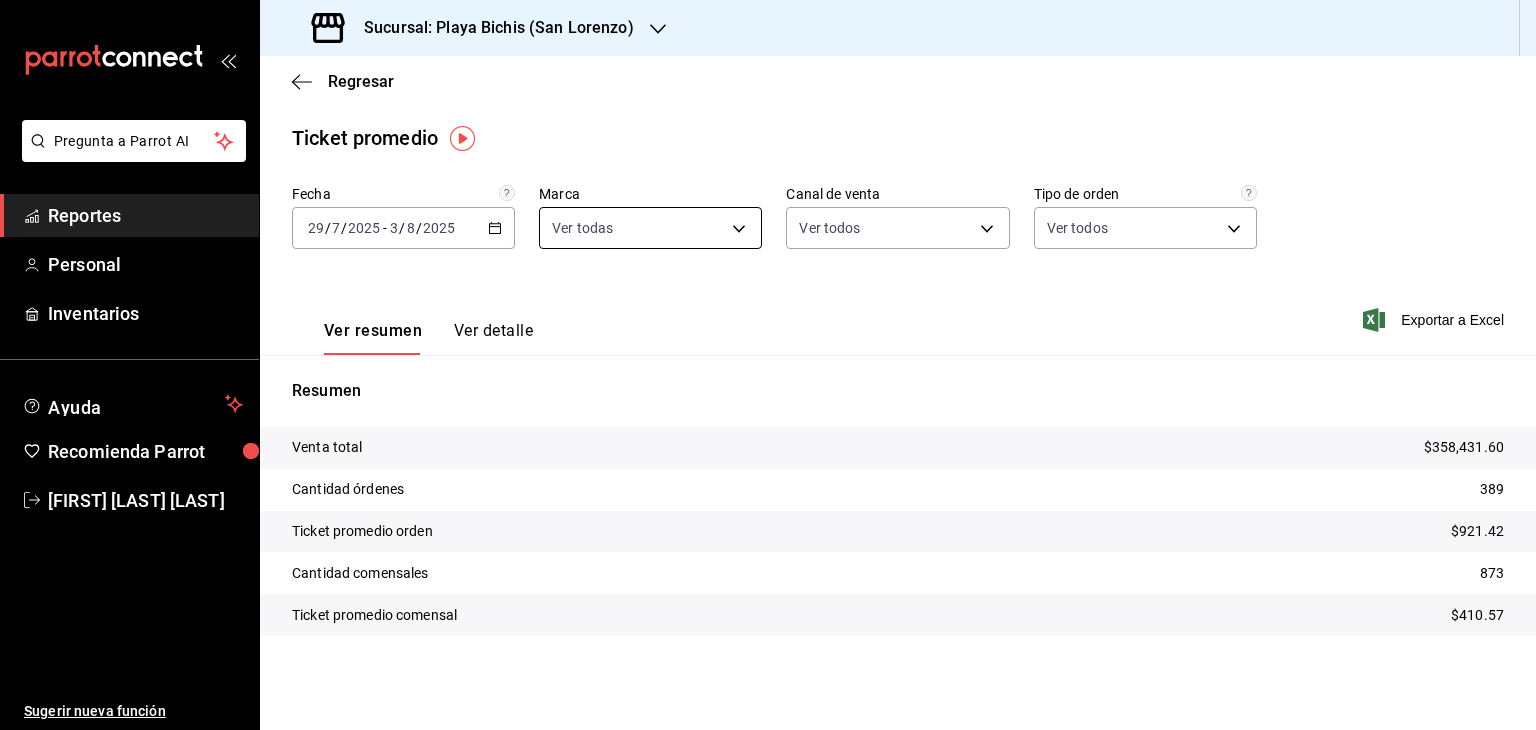 click on "Pregunta a Parrot AI Reportes   Personal   Inventarios   Ayuda Recomienda Parrot   Benjamin Vazquez Peña   Sugerir nueva función   Sucursal: Playa Bichis (San Lorenzo) Regresar Ticket promedio   Fecha 2025-07-29 29 / 7 / 2025 - 2025-08-03 3 / 8 / 2025 Marca Ver todas c2db145c-7f15-421d-baa5-27fbbe9efb3f Canal de venta Ver todos PARROT,UBER_EATS,RAPPI,DIDI_FOOD,ONLINE   Tipo de orden Ver todos fed166ec-af9b-4742-9410-c21d5af822f6,d71e991f-ff5b-4ffe-813d-1e2a876e5494,0ed0e51a-234b-4173-b731-cdc22b7d98e3,EXTERNAL Ver resumen Ver detalle Exportar a Excel Resumen Venta total $358,431.60 Cantidad órdenes 389 Ticket promedio orden $921.42 Cantidad comensales 873 Ticket promedio comensal $410.57 Pregunta a Parrot AI Reportes   Personal   Inventarios   Ayuda Recomienda Parrot   Benjamin Vazquez Peña   Sugerir nueva función   GANA 1 MES GRATIS EN TU SUSCRIPCIÓN AQUÍ Ver video tutorial Ir a video Visitar centro de ayuda (81) 2046 6363 soporte@parrotsoftware.io Visitar centro de ayuda (81) 2046 6363" at bounding box center [768, 365] 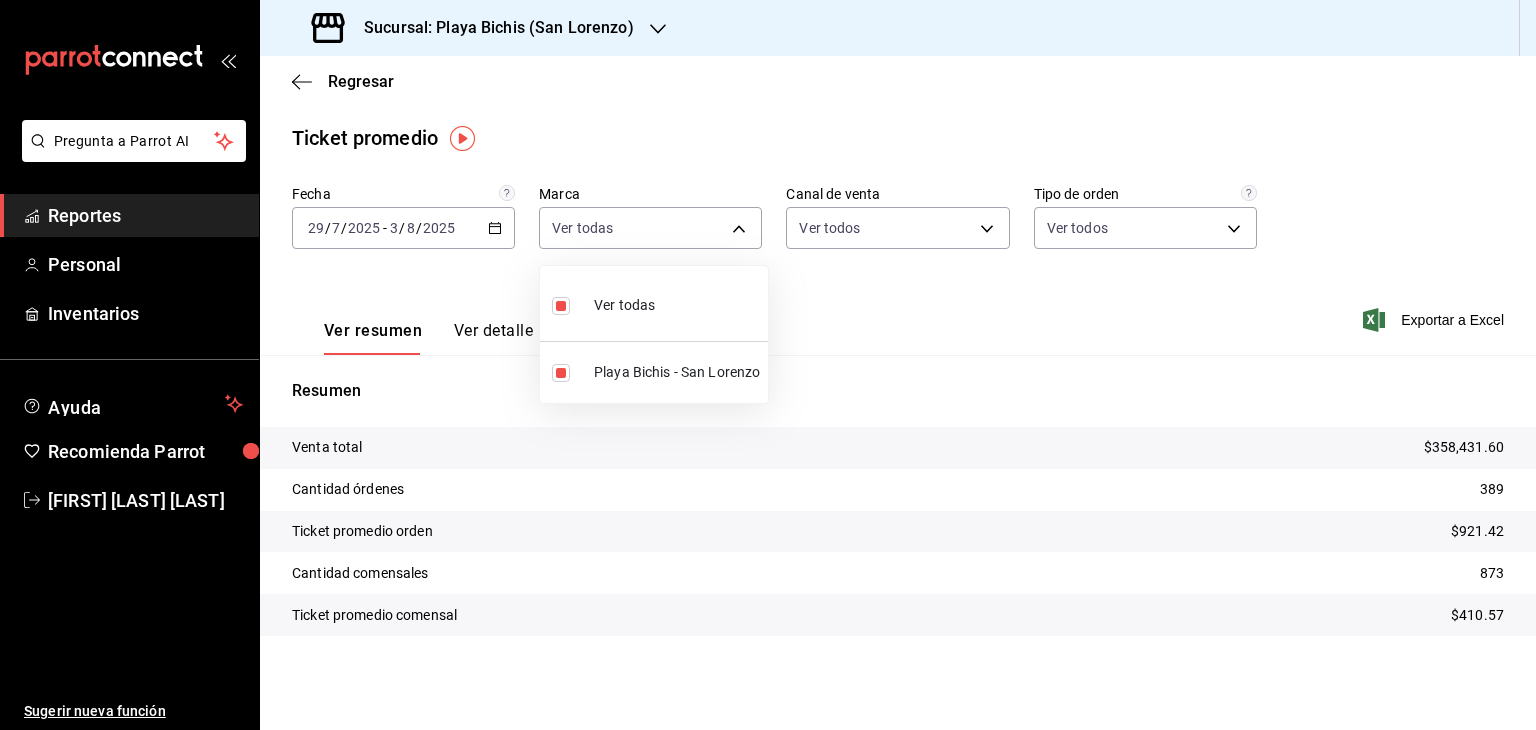 click at bounding box center (768, 365) 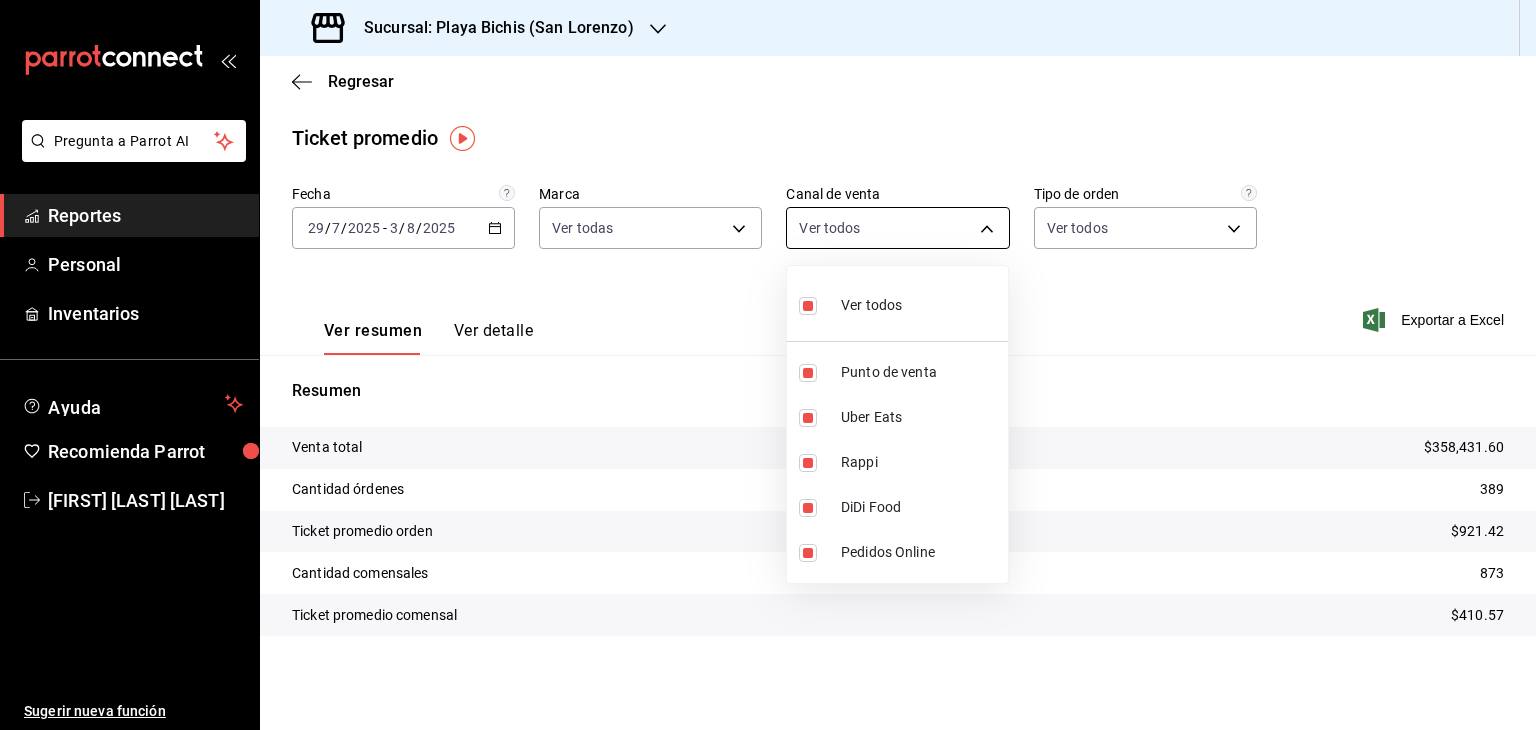 click on "Pregunta a Parrot AI Reportes   Personal   Inventarios   Ayuda Recomienda Parrot   Benjamin Vazquez Peña   Sugerir nueva función   Sucursal: Playa Bichis (San Lorenzo) Regresar Ticket promedio   Fecha 2025-07-29 29 / 7 / 2025 - 2025-08-03 3 / 8 / 2025 Marca Ver todas c2db145c-7f15-421d-baa5-27fbbe9efb3f Canal de venta Ver todos PARROT,UBER_EATS,RAPPI,DIDI_FOOD,ONLINE   Tipo de orden Ver todos fed166ec-af9b-4742-9410-c21d5af822f6,d71e991f-ff5b-4ffe-813d-1e2a876e5494,0ed0e51a-234b-4173-b731-cdc22b7d98e3,EXTERNAL Ver resumen Ver detalle Exportar a Excel Resumen Venta total $358,431.60 Cantidad órdenes 389 Ticket promedio orden $921.42 Cantidad comensales 873 Ticket promedio comensal $410.57 Pregunta a Parrot AI Reportes   Personal   Inventarios   Ayuda Recomienda Parrot   Benjamin Vazquez Peña   Sugerir nueva función   GANA 1 MES GRATIS EN TU SUSCRIPCIÓN AQUÍ Ver video tutorial Ir a video Visitar centro de ayuda (81) 2046 6363 soporte@parrotsoftware.io Visitar centro de ayuda (81) 2046 6363 Ver todos" at bounding box center [768, 365] 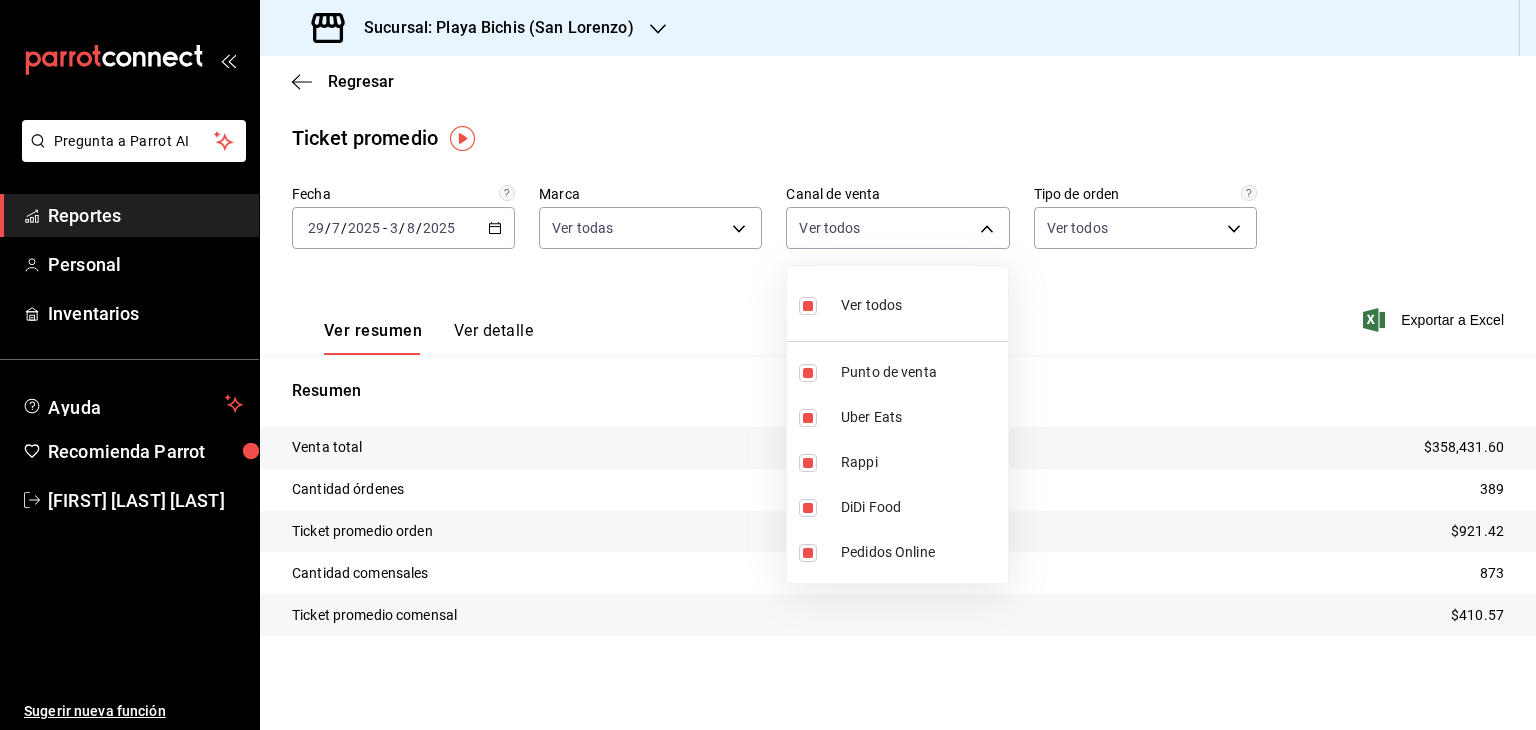 click at bounding box center (768, 365) 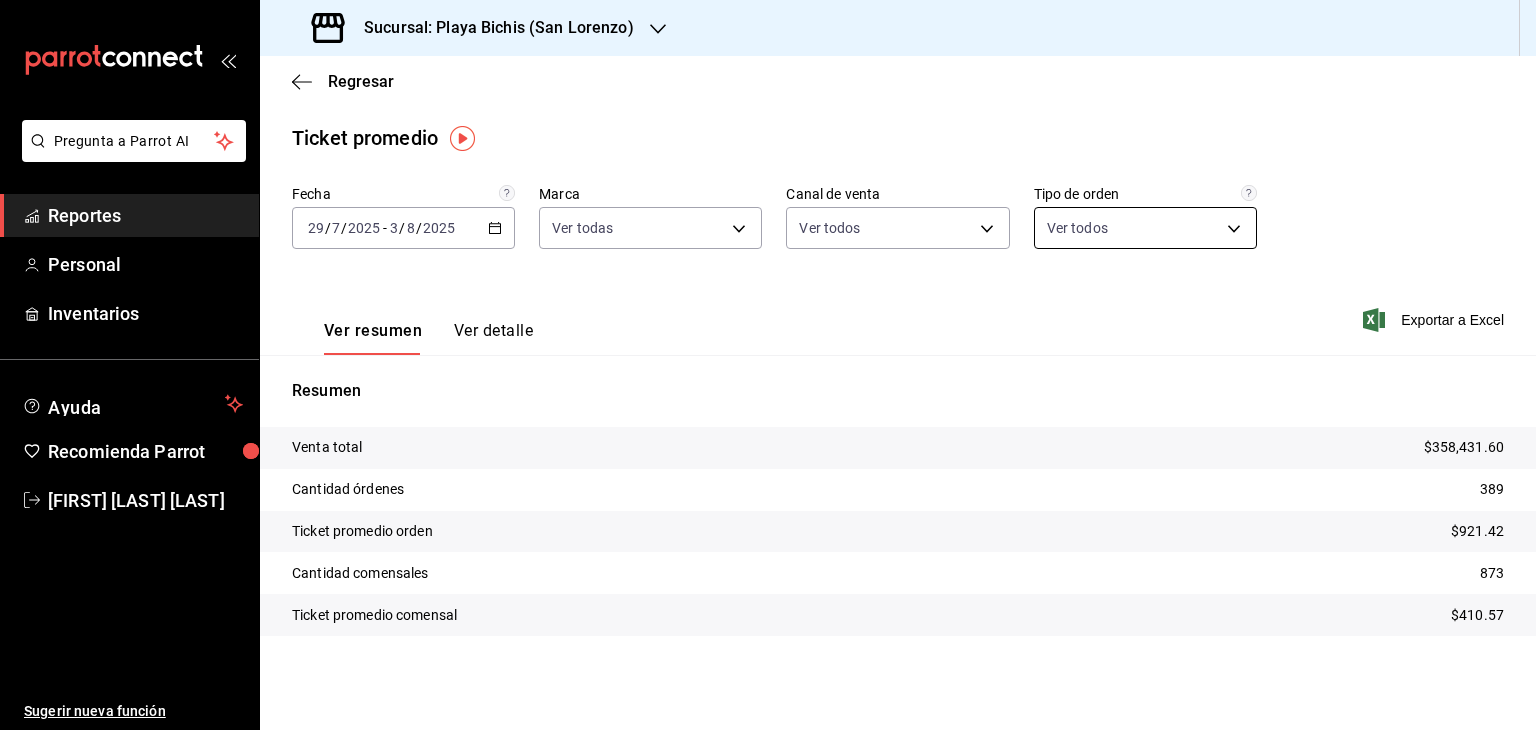 click on "Pregunta a Parrot AI Reportes   Personal   Inventarios   Ayuda Recomienda Parrot   Benjamin Vazquez Peña   Sugerir nueva función   Sucursal: Playa Bichis (San Lorenzo) Regresar Ticket promedio   Fecha 2025-07-29 29 / 7 / 2025 - 2025-08-03 3 / 8 / 2025 Marca Ver todas c2db145c-7f15-421d-baa5-27fbbe9efb3f Canal de venta Ver todos PARROT,UBER_EATS,RAPPI,DIDI_FOOD,ONLINE   Tipo de orden Ver todos fed166ec-af9b-4742-9410-c21d5af822f6,d71e991f-ff5b-4ffe-813d-1e2a876e5494,0ed0e51a-234b-4173-b731-cdc22b7d98e3,EXTERNAL Ver resumen Ver detalle Exportar a Excel Resumen Venta total $358,431.60 Cantidad órdenes 389 Ticket promedio orden $921.42 Cantidad comensales 873 Ticket promedio comensal $410.57 Pregunta a Parrot AI Reportes   Personal   Inventarios   Ayuda Recomienda Parrot   Benjamin Vazquez Peña   Sugerir nueva función   GANA 1 MES GRATIS EN TU SUSCRIPCIÓN AQUÍ Ver video tutorial Ir a video Visitar centro de ayuda (81) 2046 6363 soporte@parrotsoftware.io Visitar centro de ayuda (81) 2046 6363" at bounding box center [768, 365] 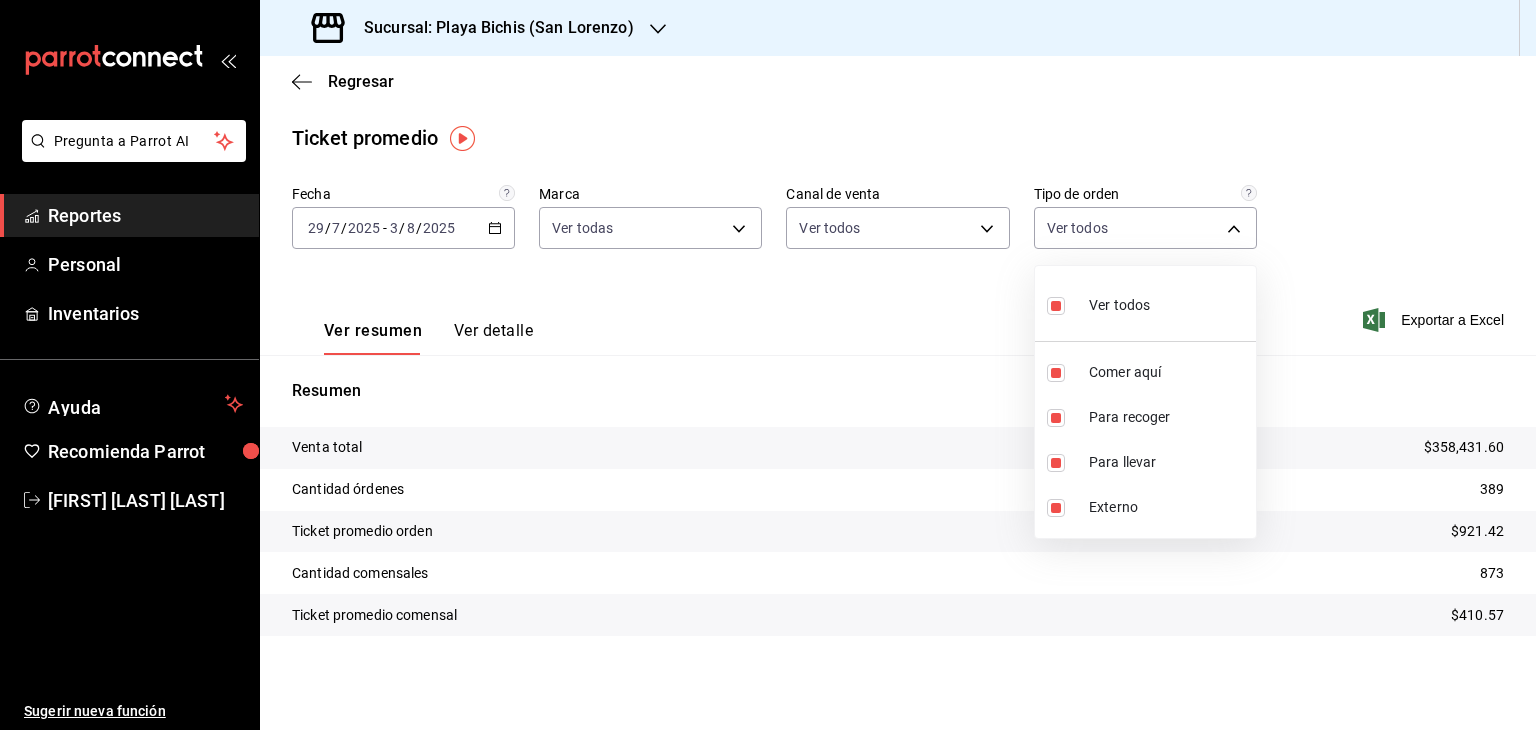 click at bounding box center [768, 365] 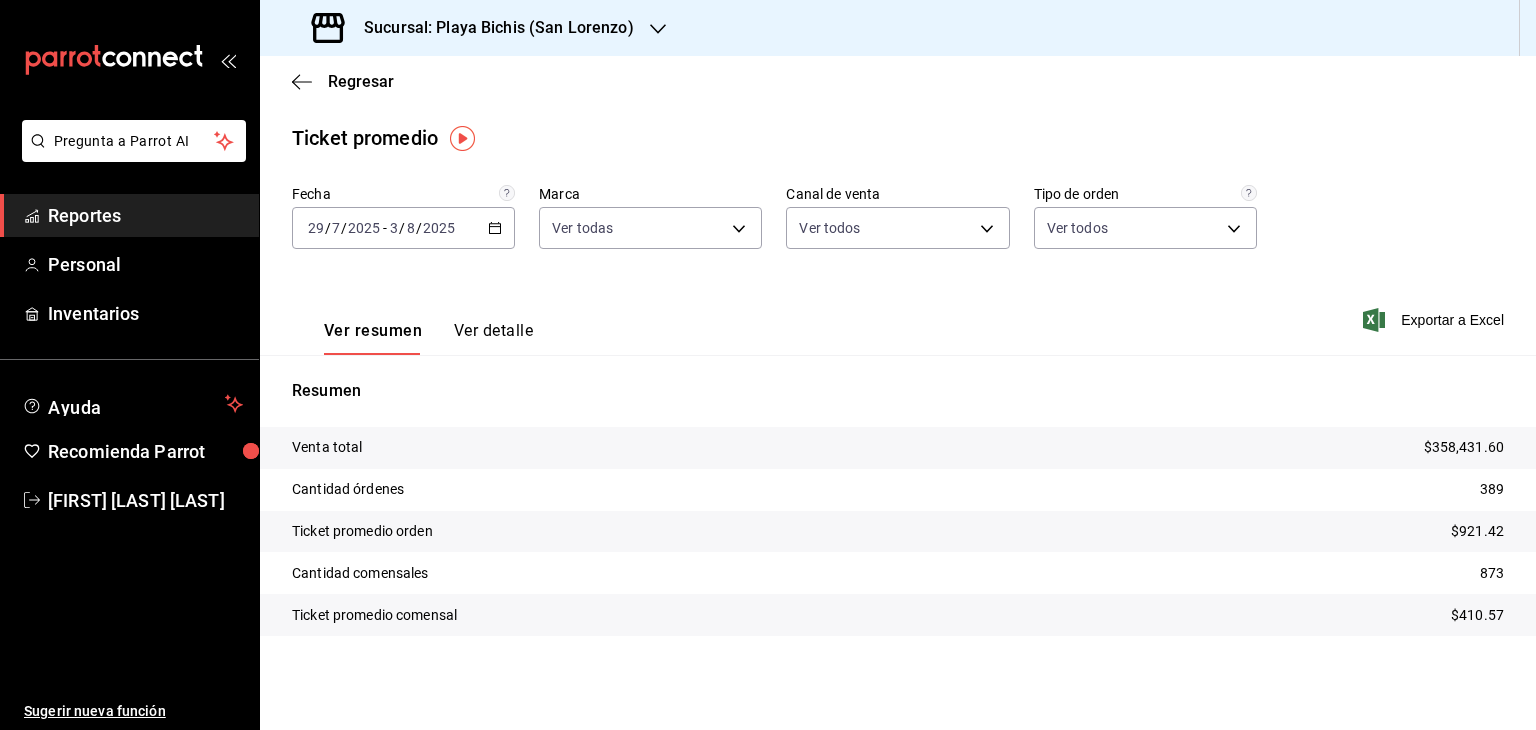 click on "Ver detalle" at bounding box center (493, 338) 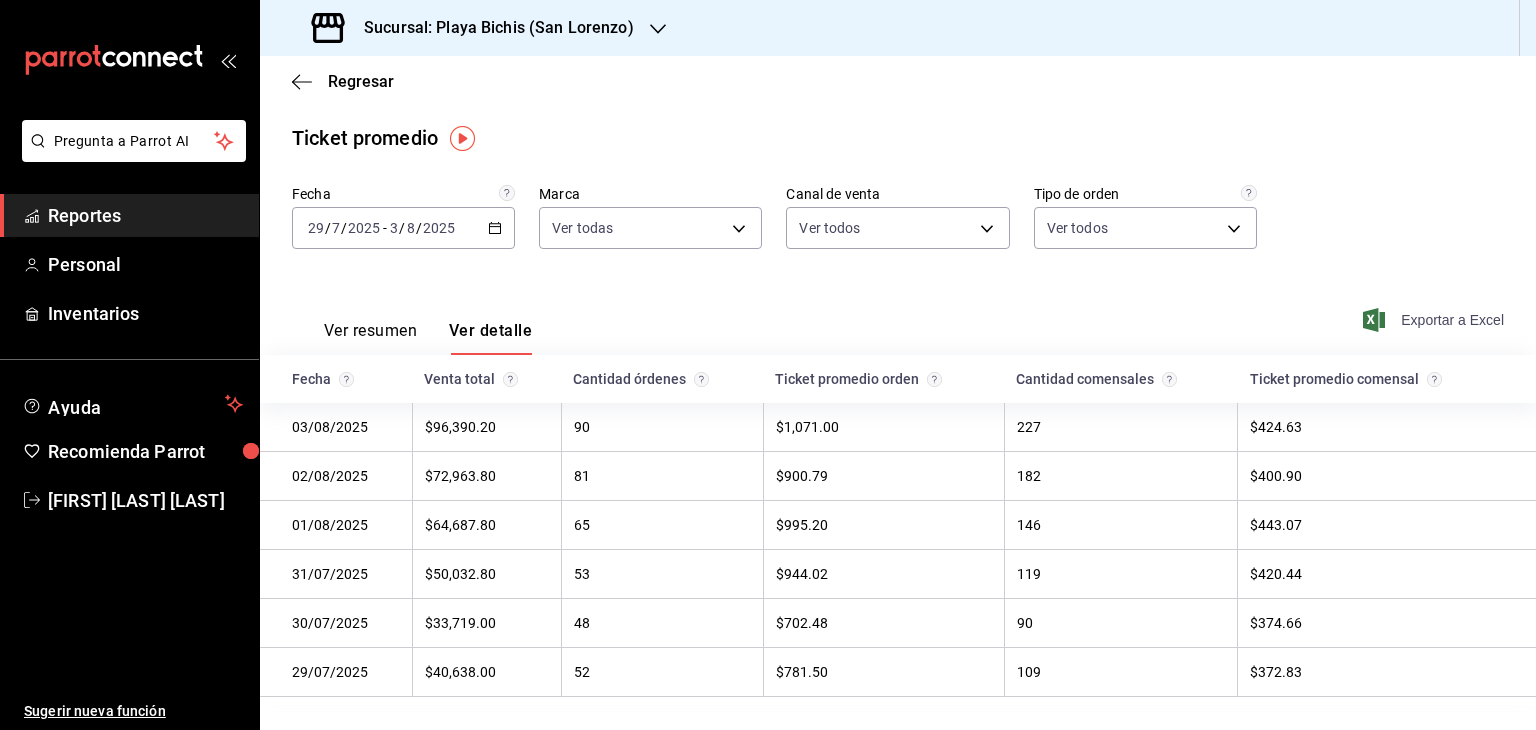 click on "Exportar a Excel" at bounding box center [1435, 320] 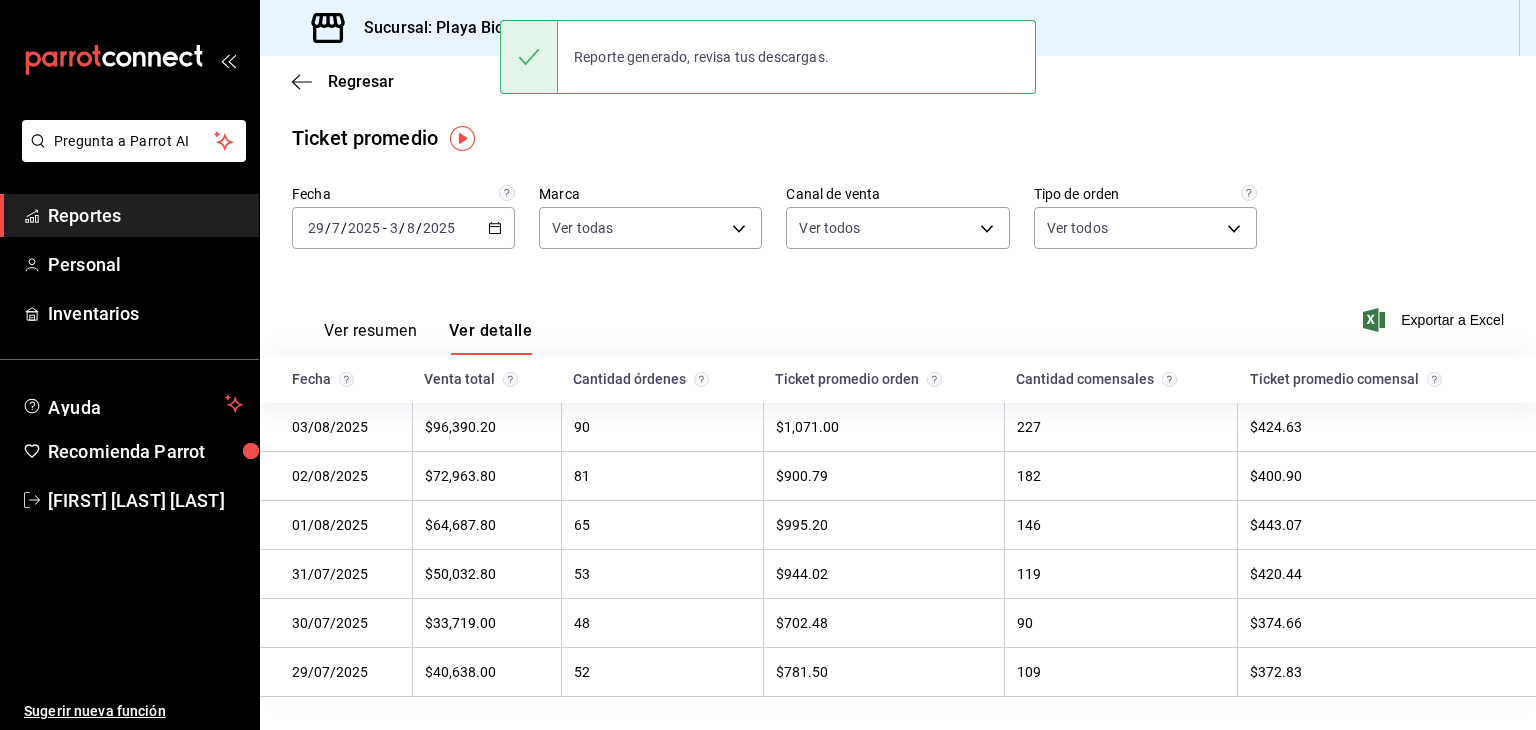 click on "Reportes" at bounding box center [145, 215] 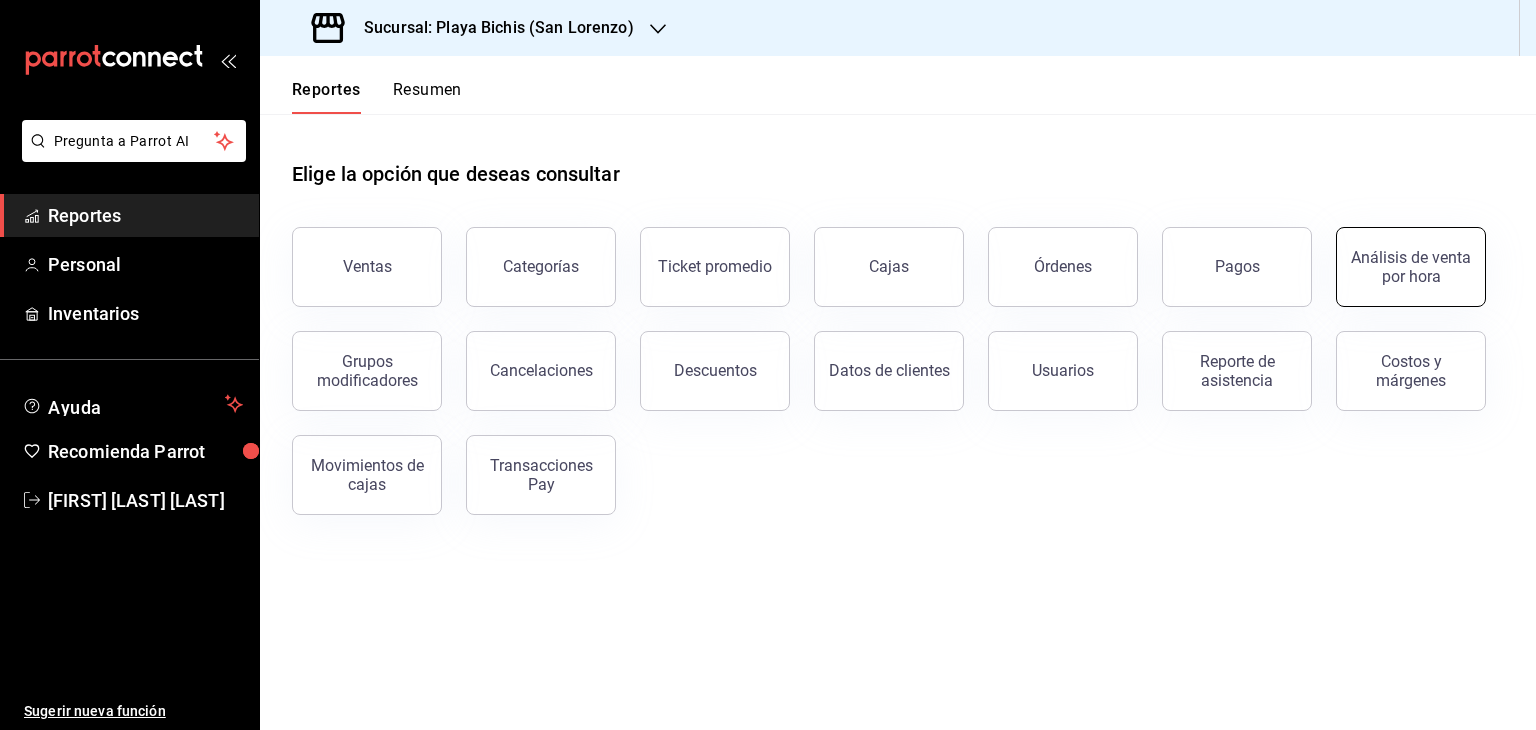 click on "Análisis de venta por hora" at bounding box center (1411, 267) 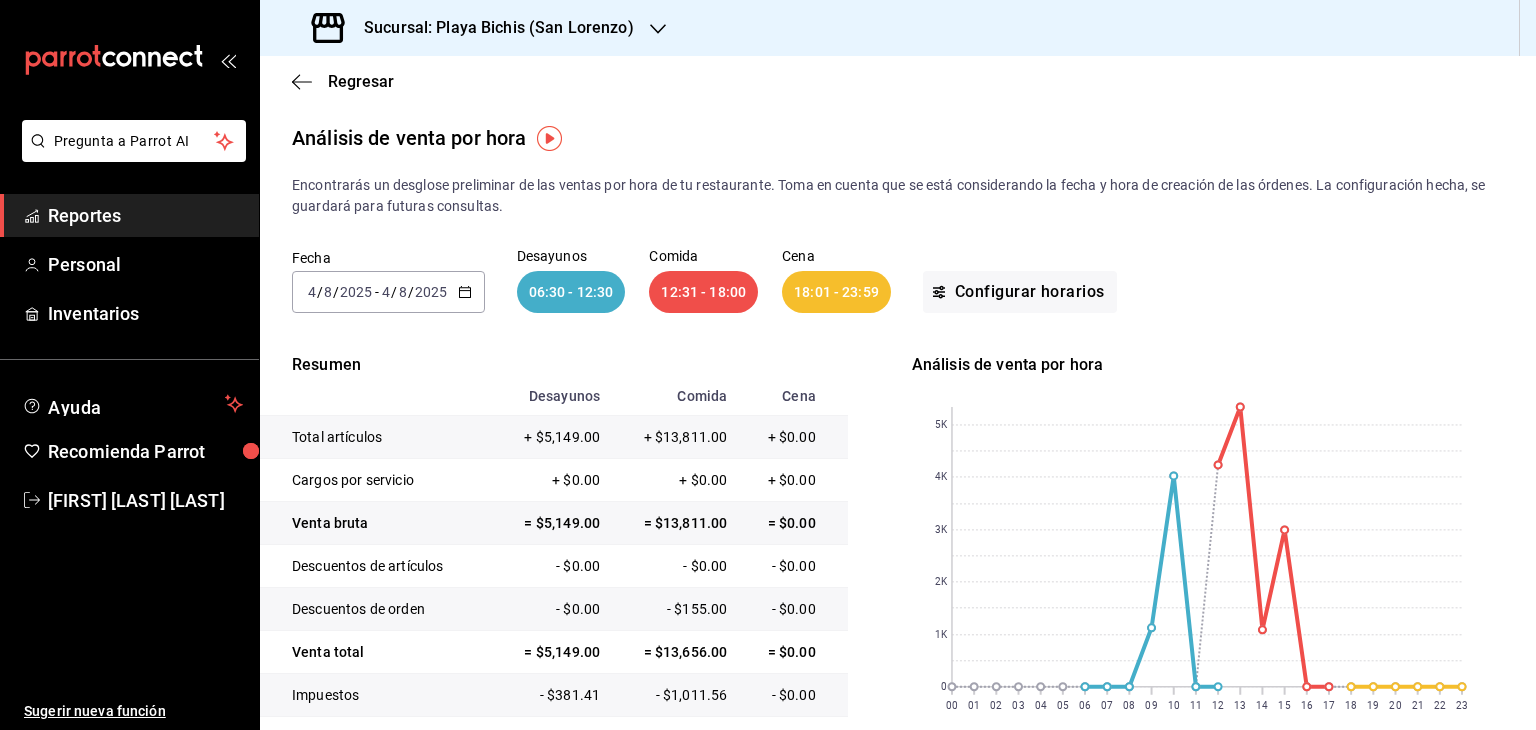 click 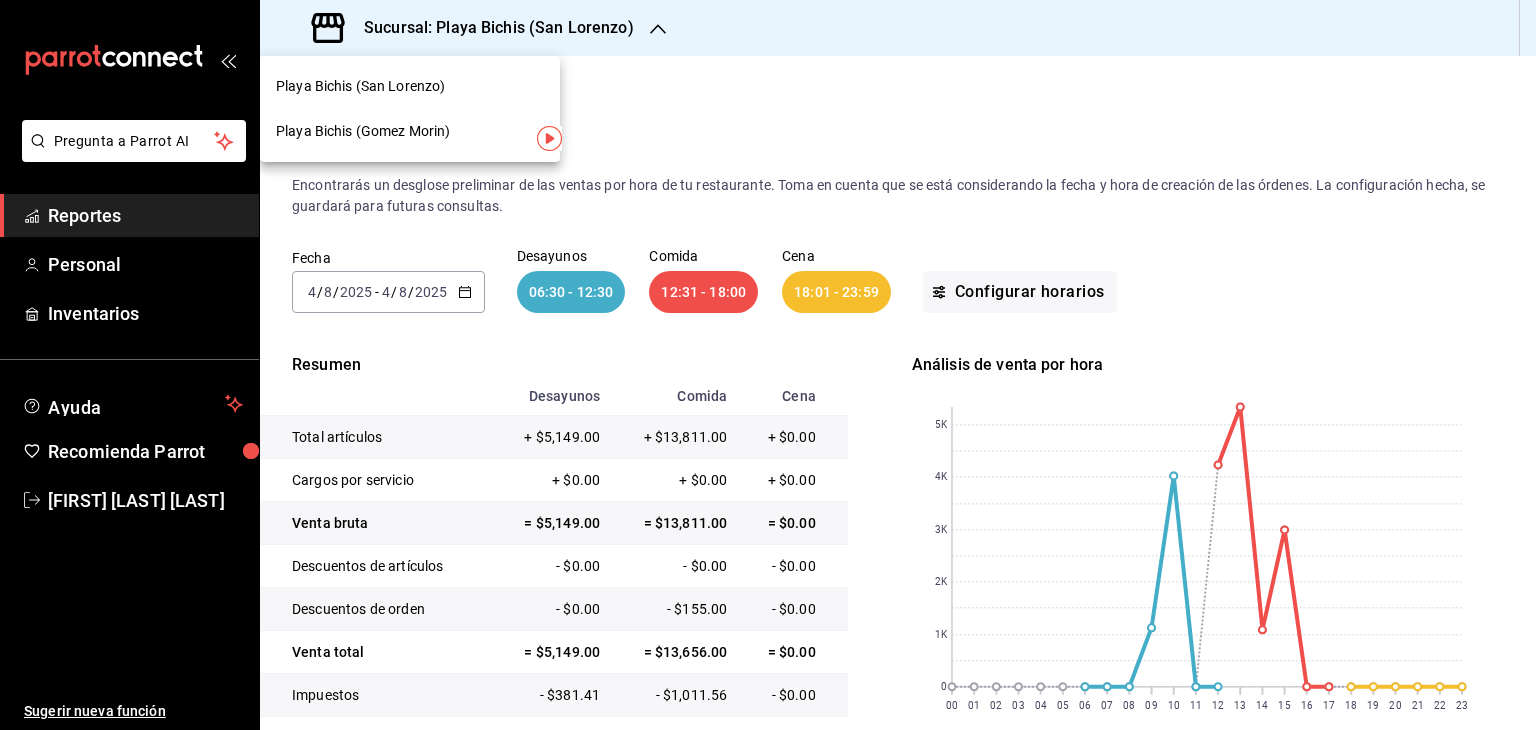 click on "Playa Bichis (Gomez Morin)" at bounding box center (363, 131) 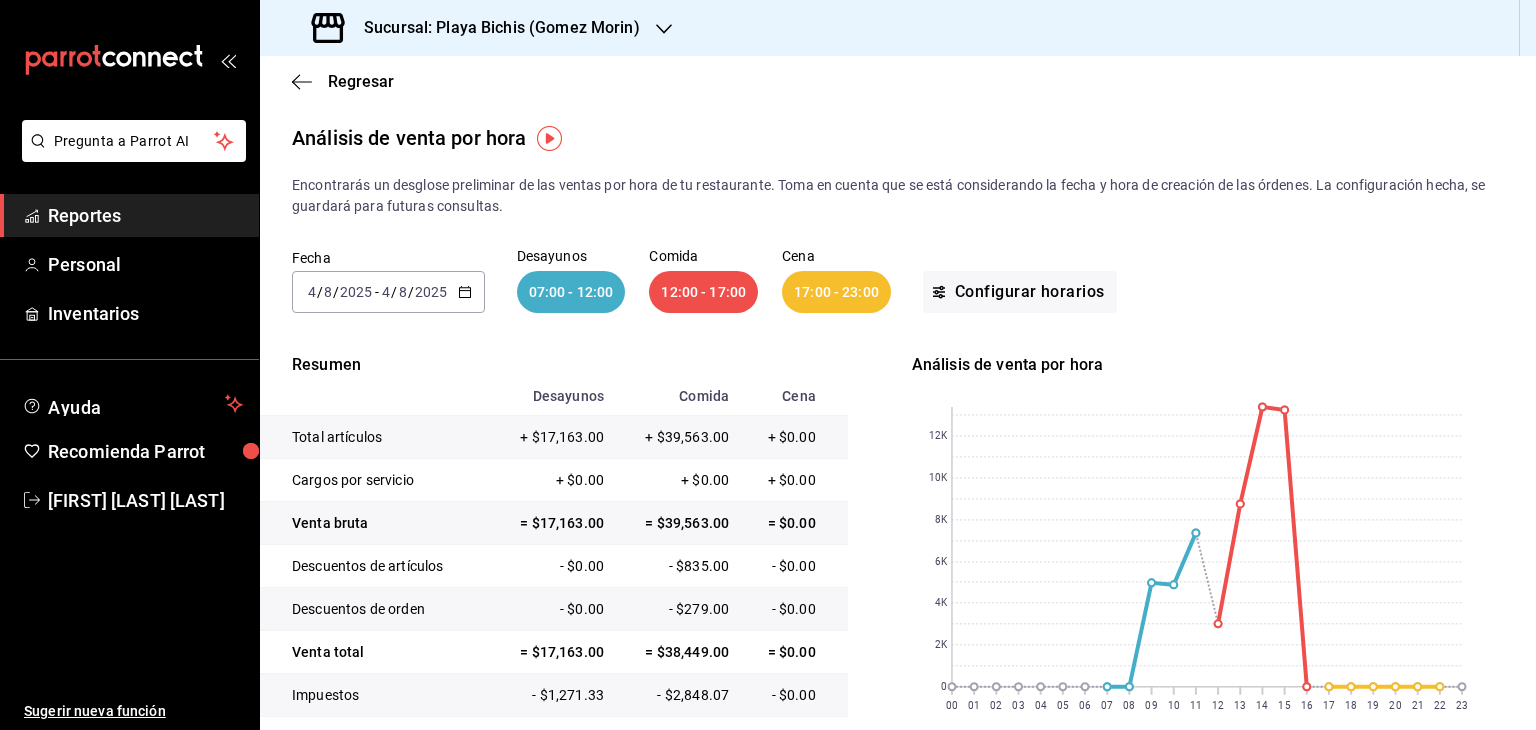 click 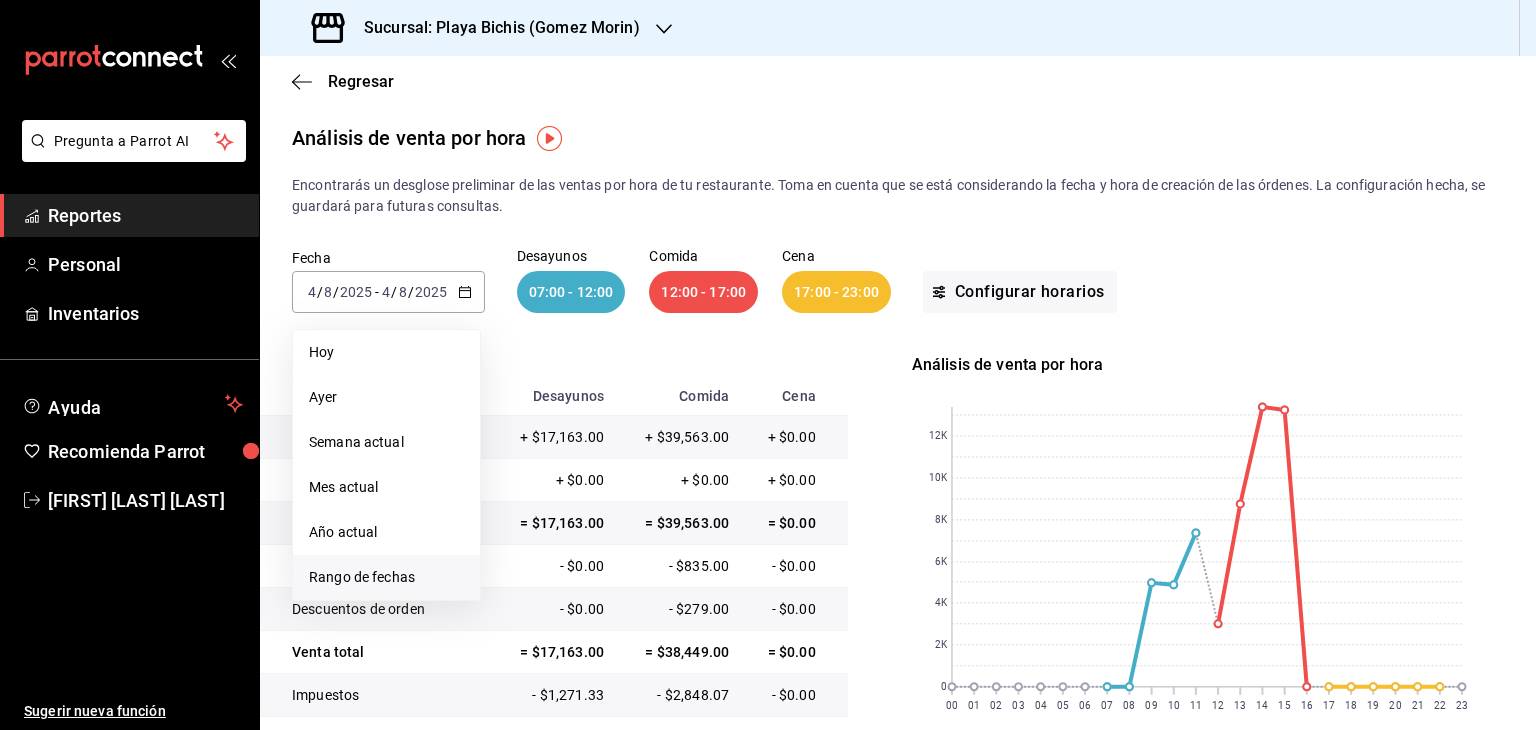 click on "Rango de fechas" at bounding box center (386, 577) 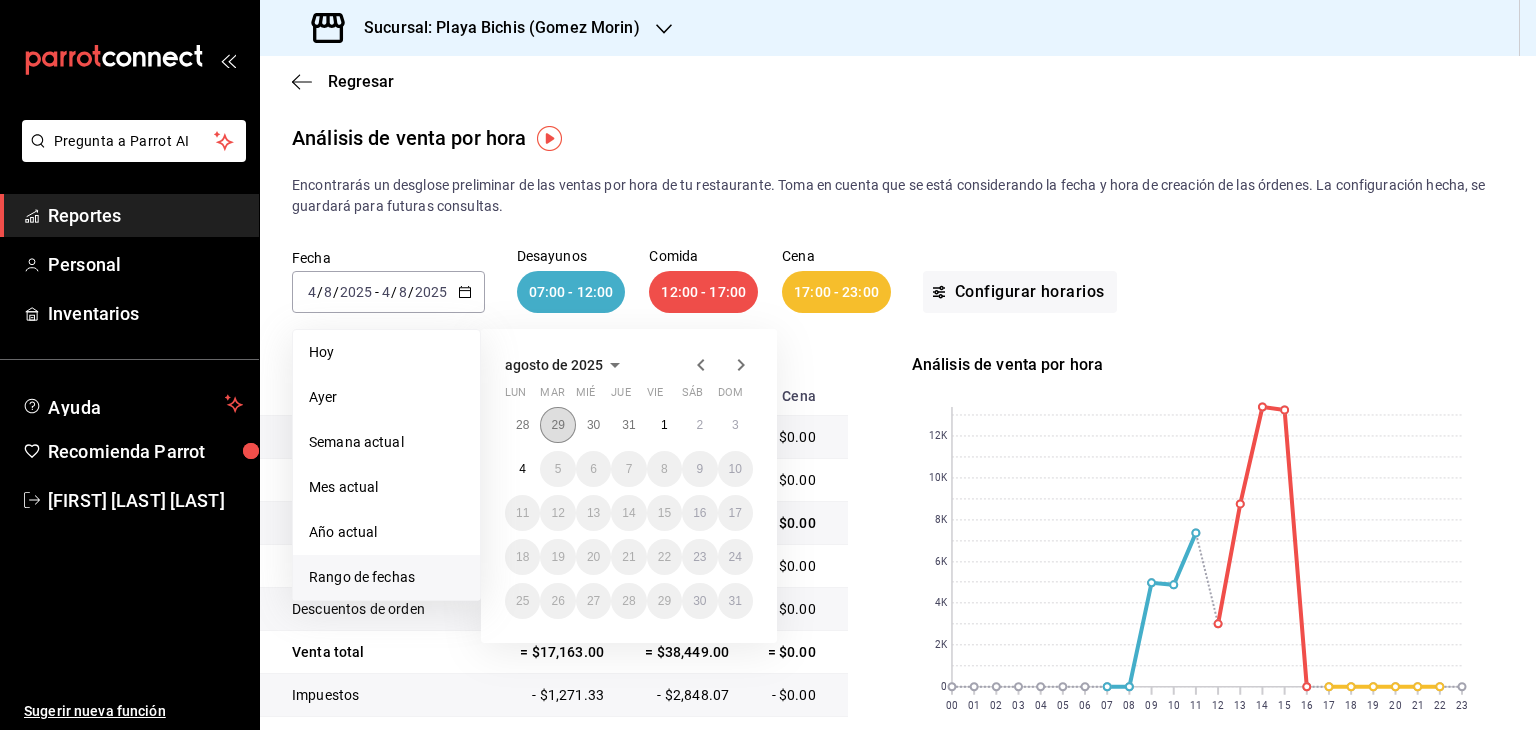 click on "29" at bounding box center (557, 425) 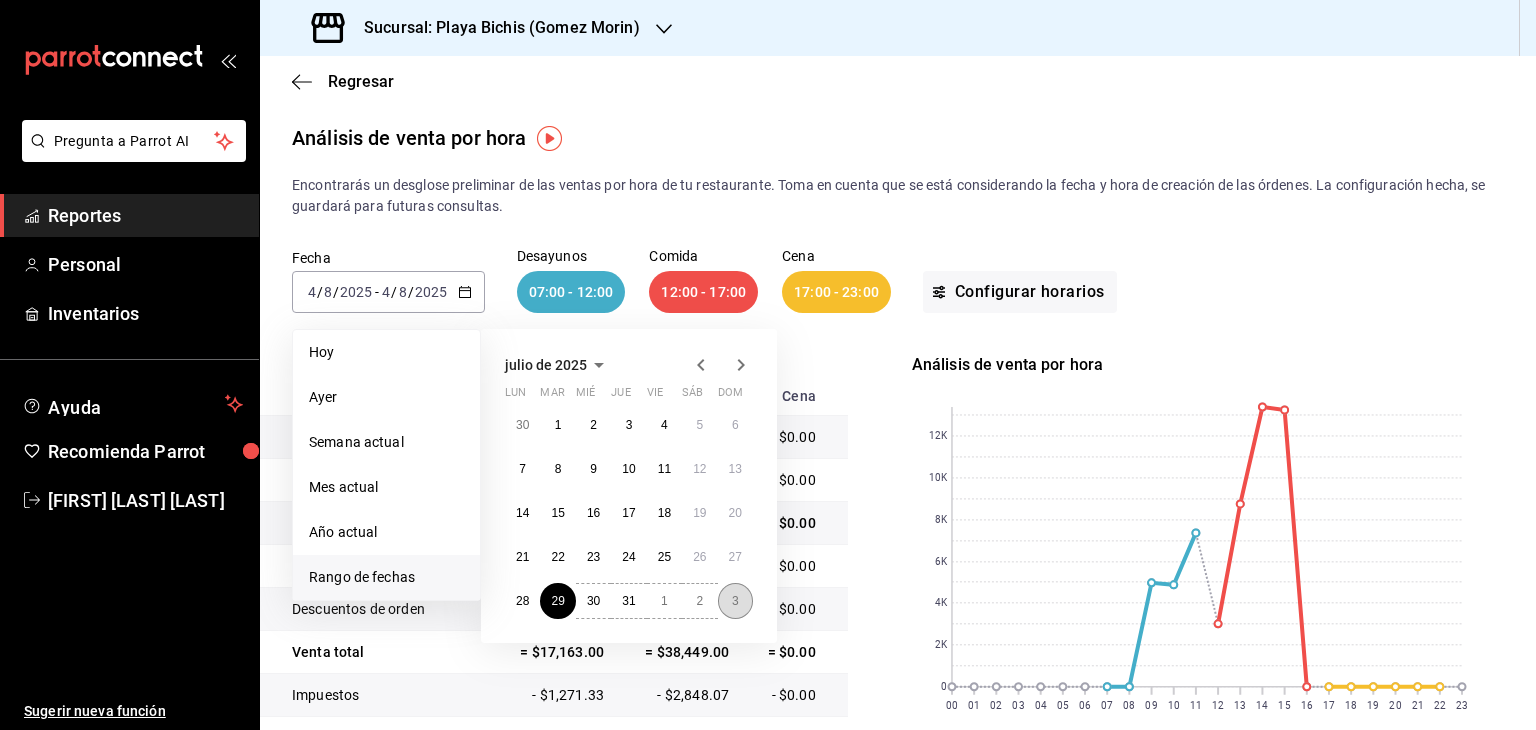 click on "3" at bounding box center (735, 601) 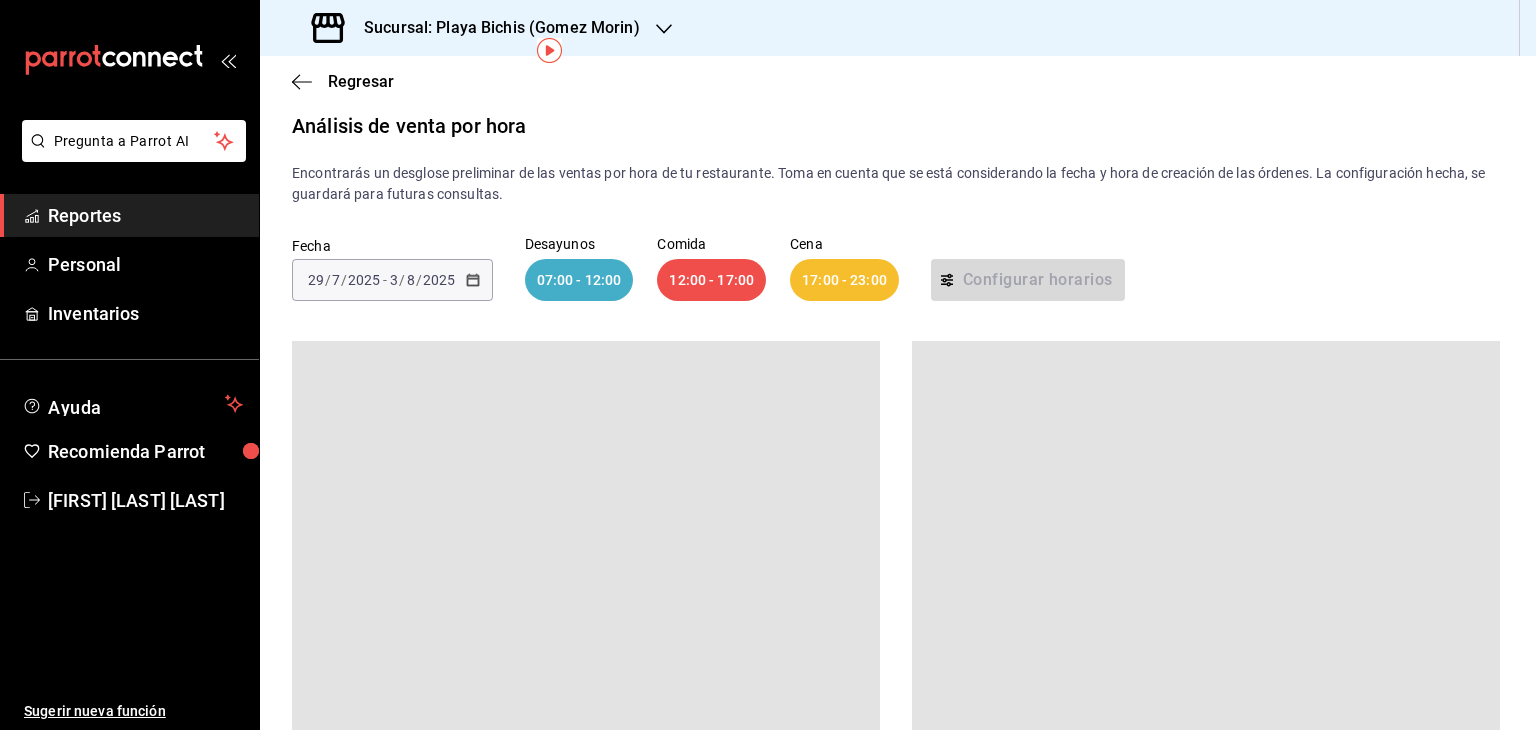 scroll, scrollTop: 0, scrollLeft: 0, axis: both 